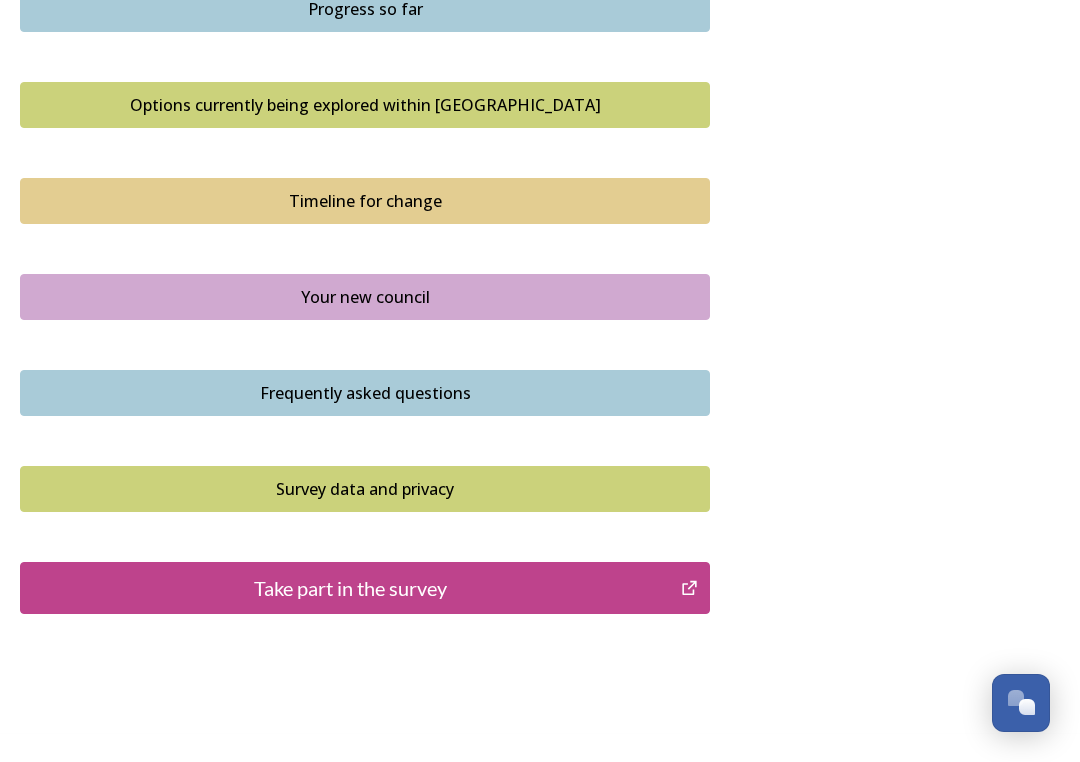 scroll, scrollTop: 1326, scrollLeft: 0, axis: vertical 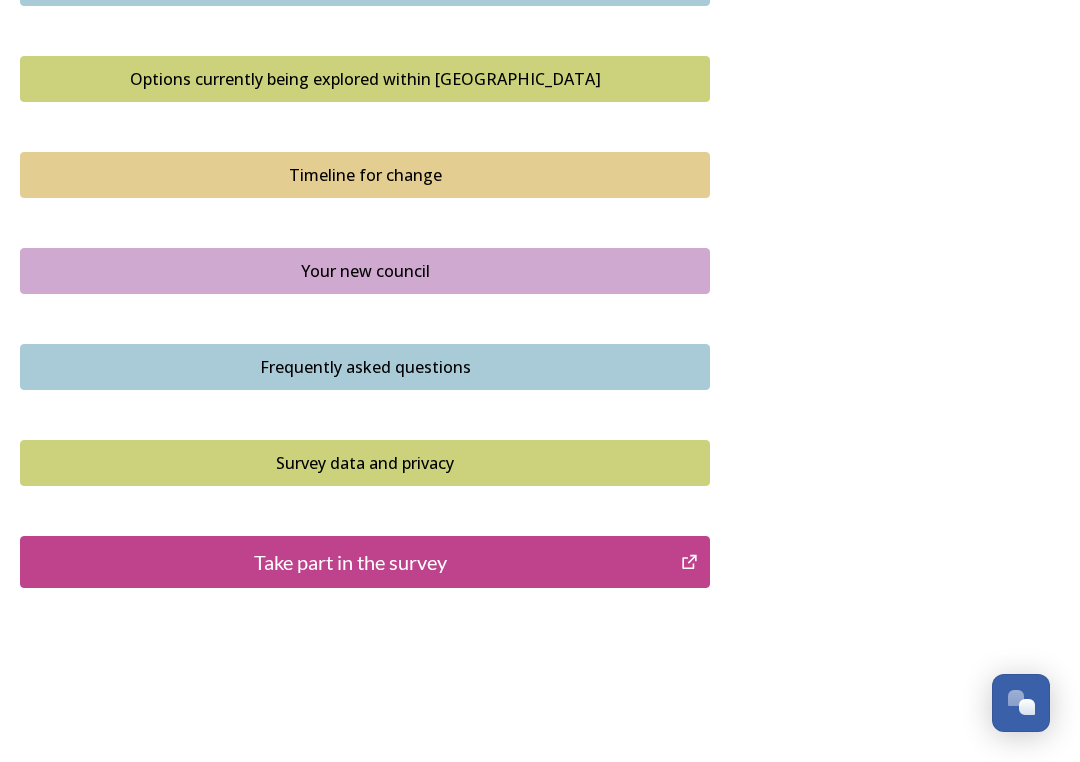 click on "Take part in the survey" at bounding box center (365, 562) 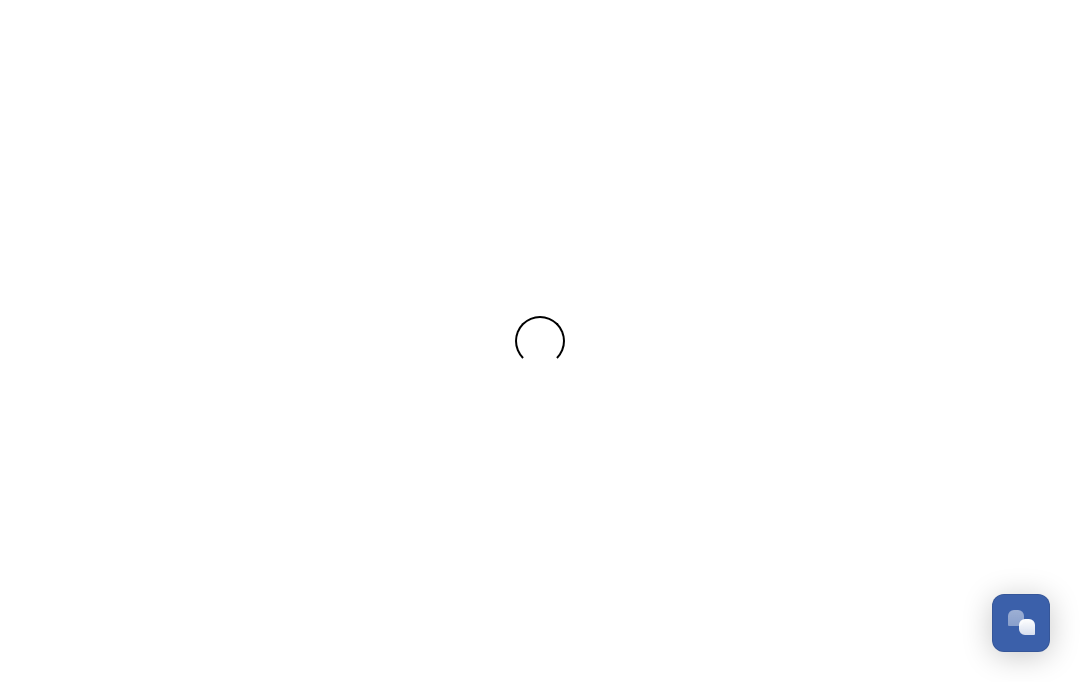 scroll, scrollTop: 0, scrollLeft: 0, axis: both 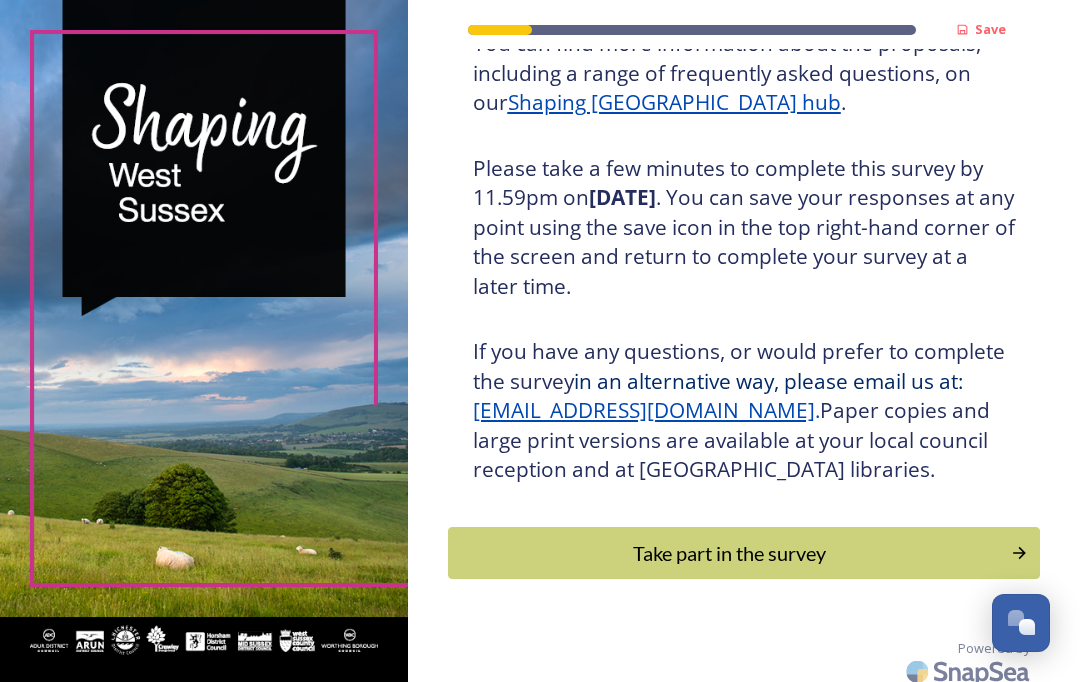 click on "Take part in the survey" at bounding box center (729, 553) 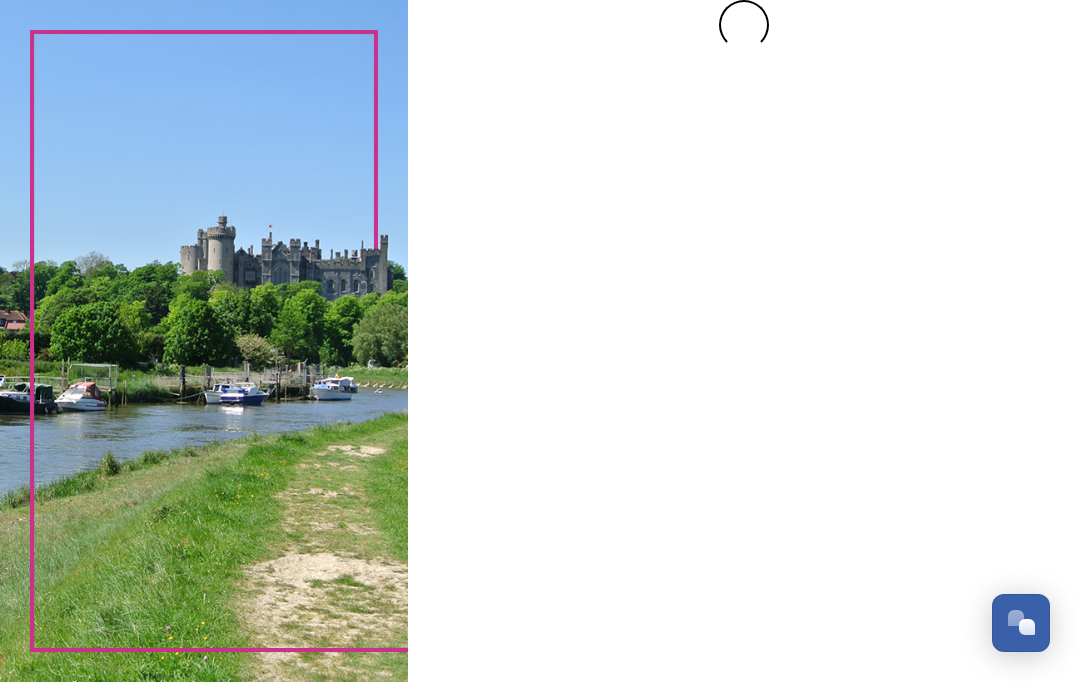 scroll, scrollTop: 0, scrollLeft: 0, axis: both 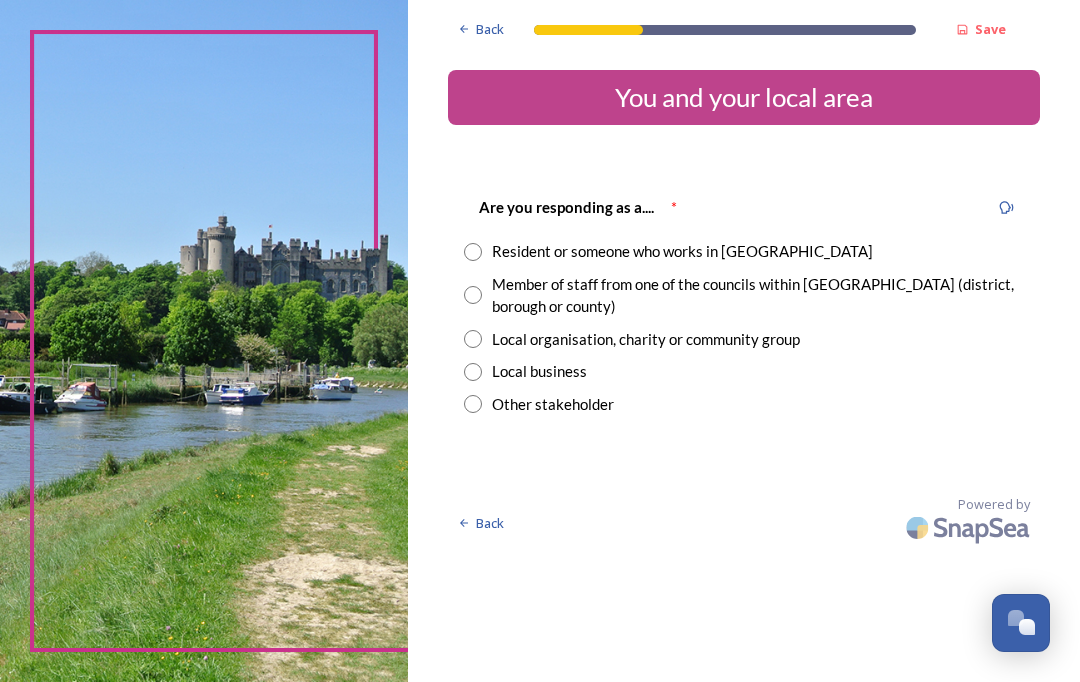 click at bounding box center [473, 252] 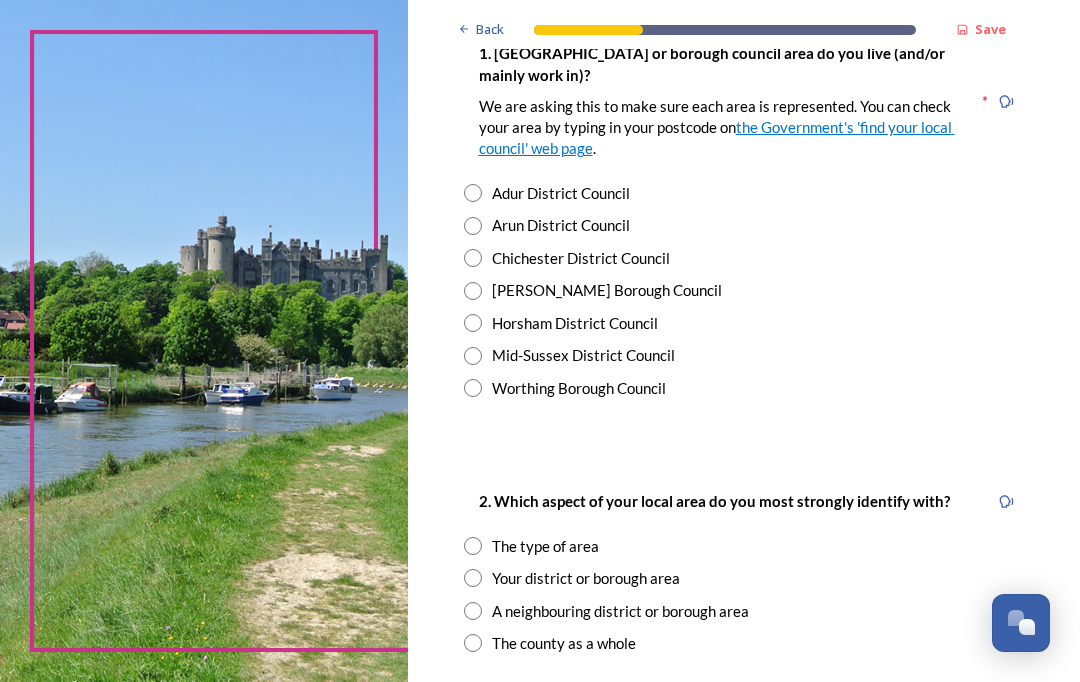 scroll, scrollTop: 464, scrollLeft: 0, axis: vertical 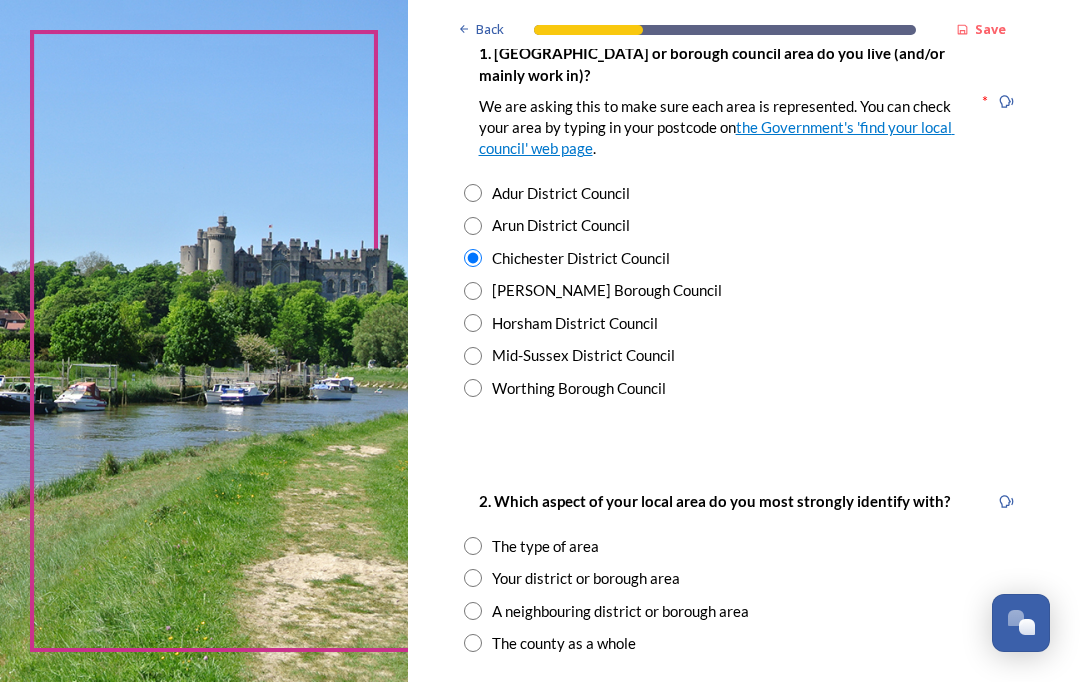 click at bounding box center [473, 578] 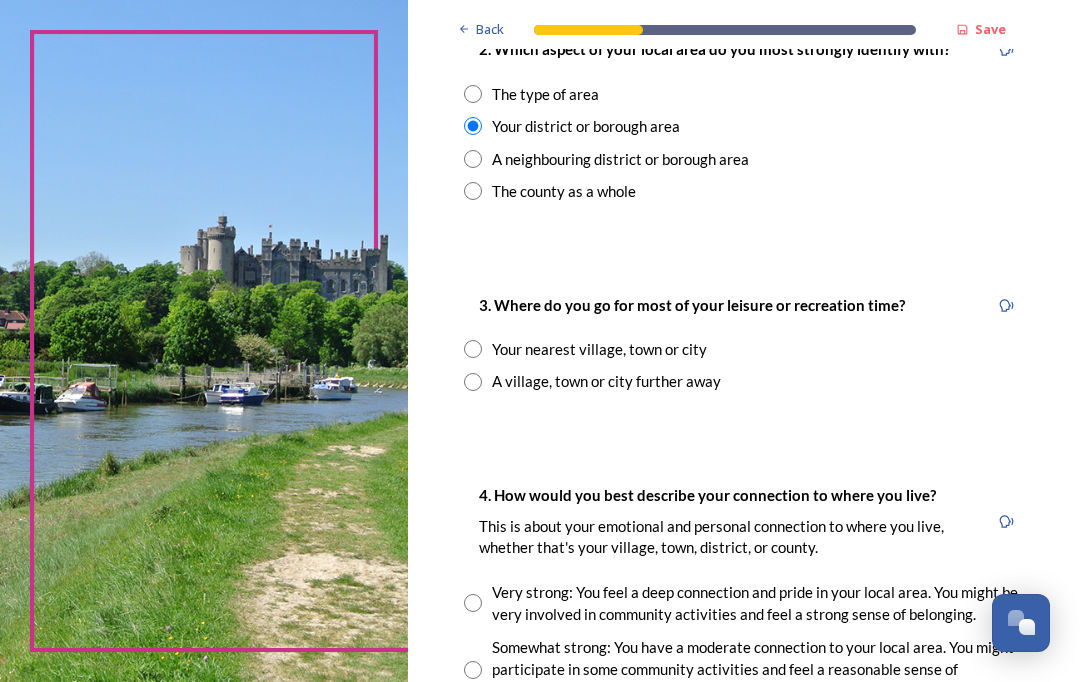 scroll, scrollTop: 917, scrollLeft: 0, axis: vertical 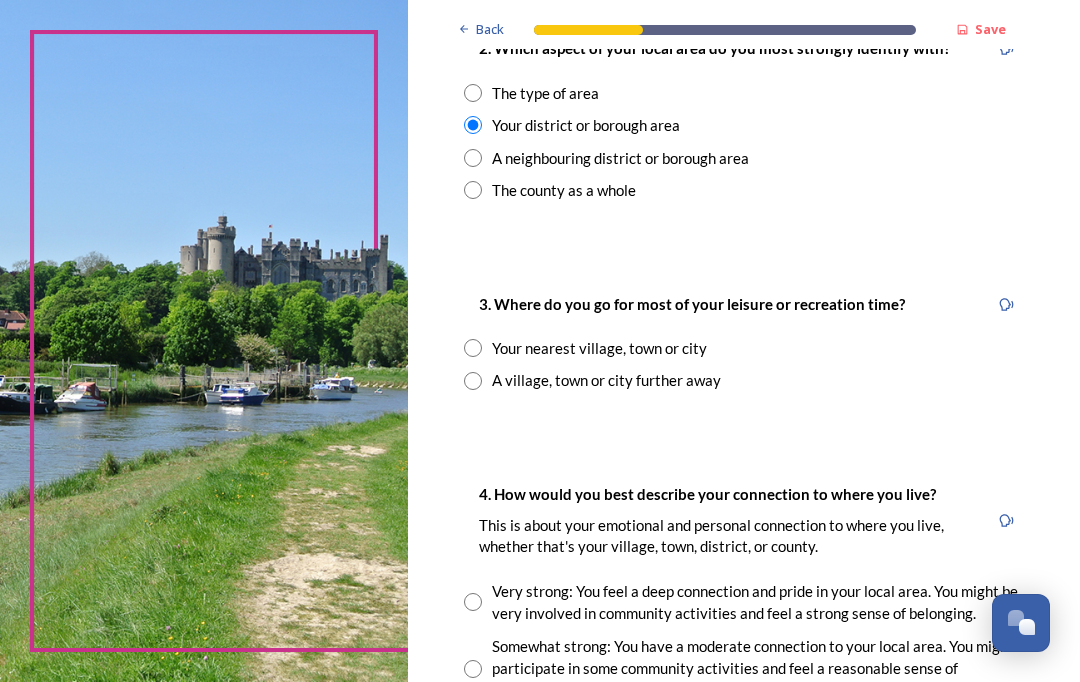 click at bounding box center [473, 348] 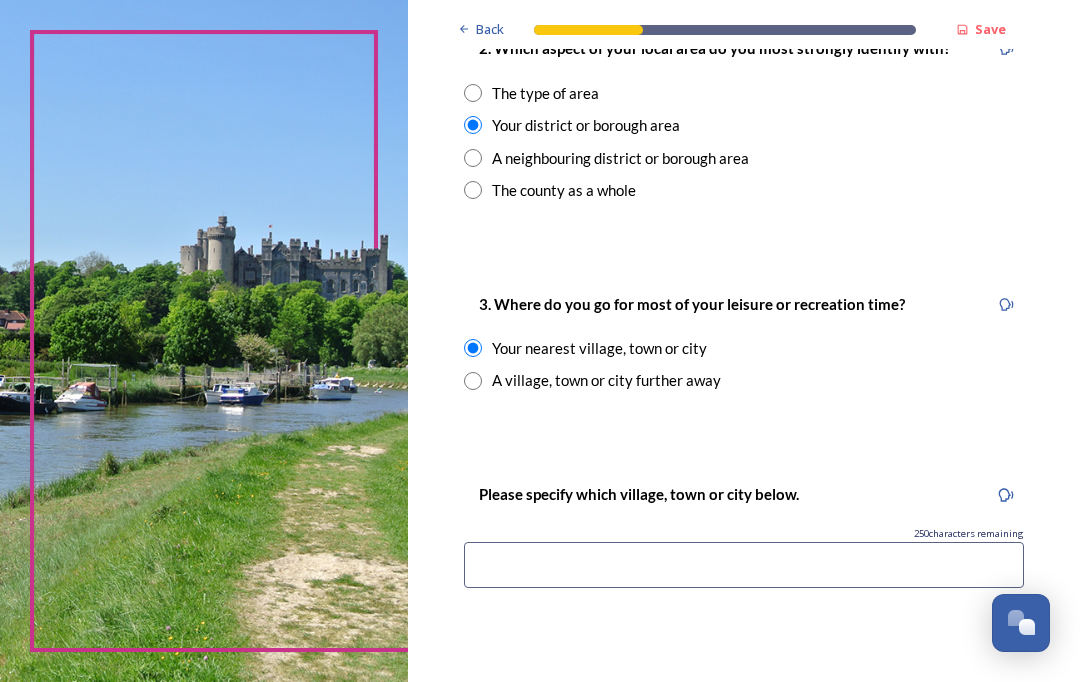 click at bounding box center [744, 565] 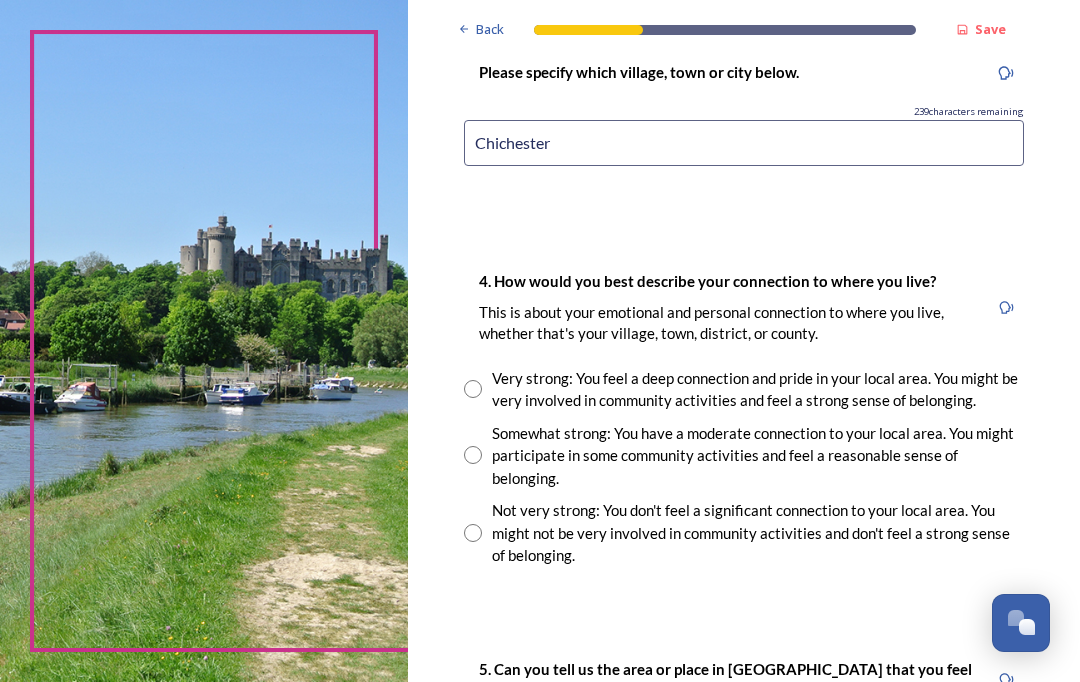 scroll, scrollTop: 1341, scrollLeft: 0, axis: vertical 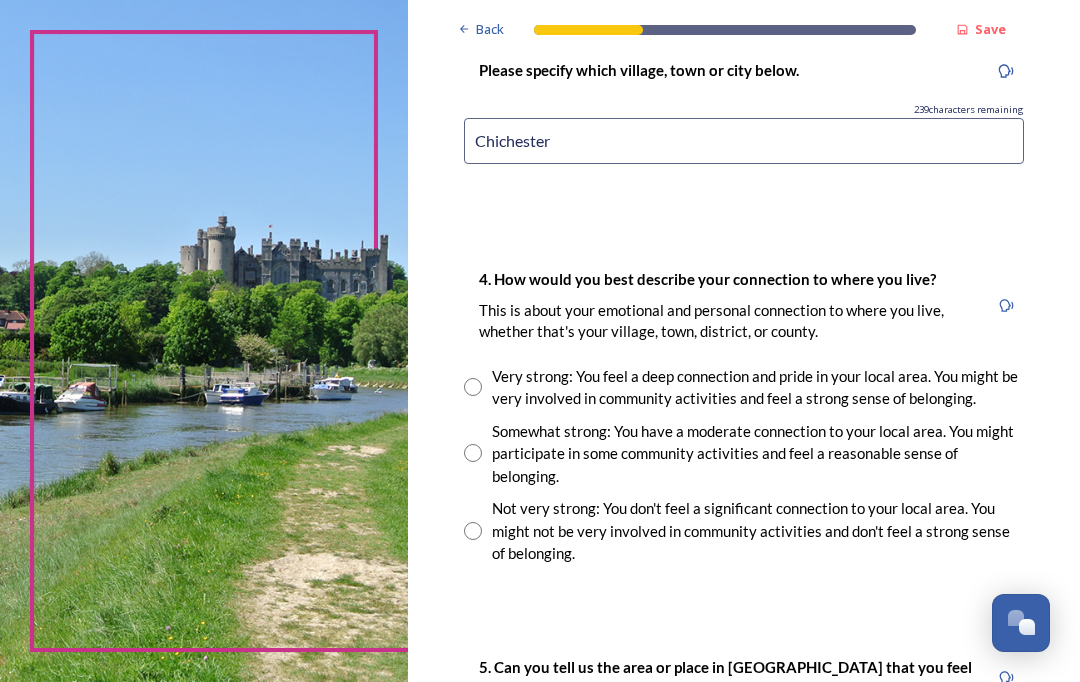 type on "Chichester" 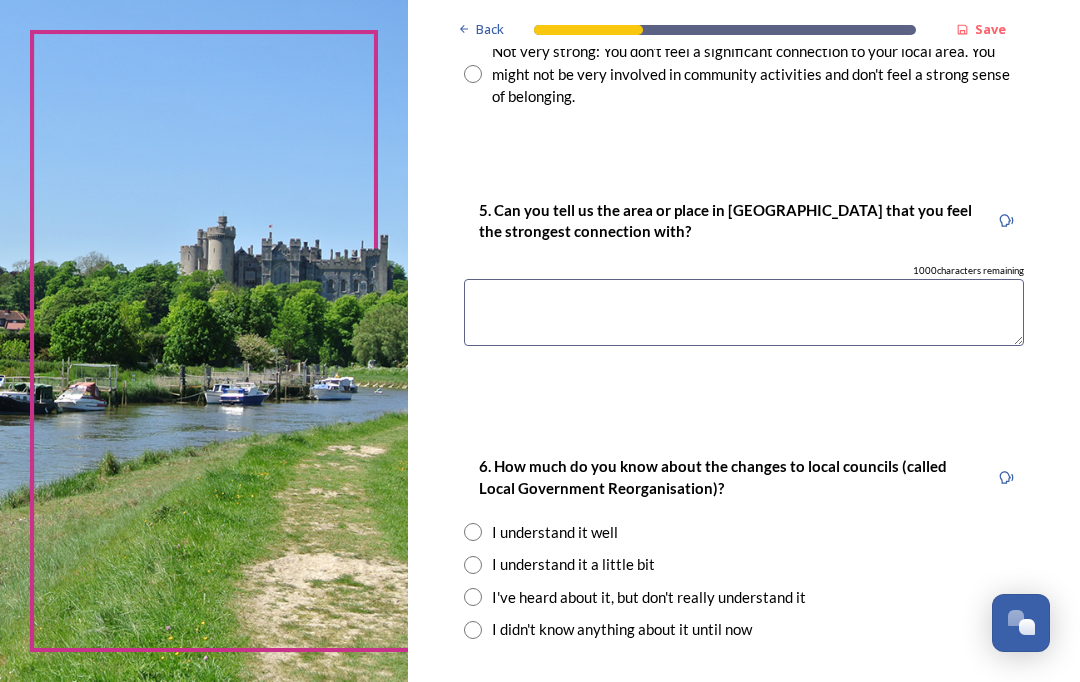 scroll, scrollTop: 1817, scrollLeft: 0, axis: vertical 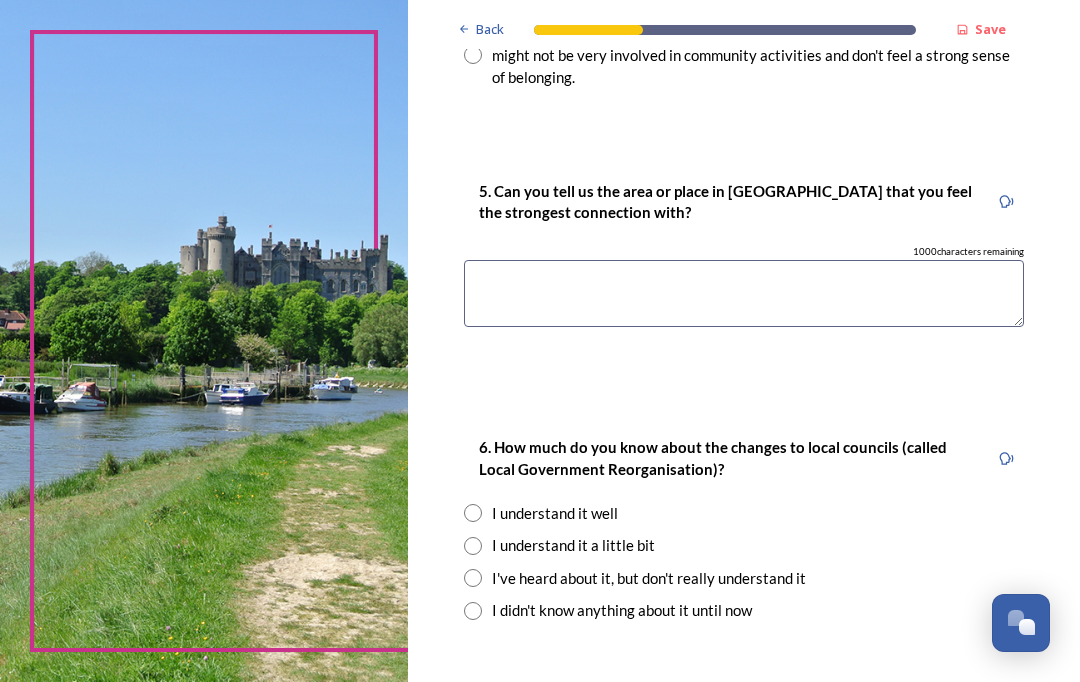 click at bounding box center (744, 293) 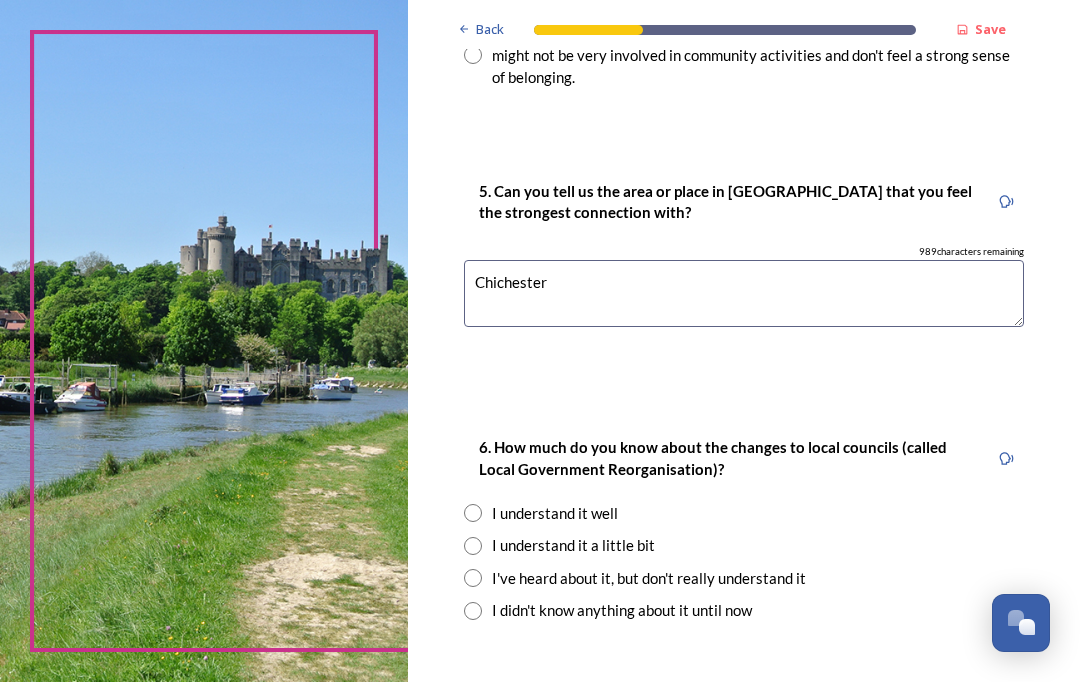 type on "Chichester" 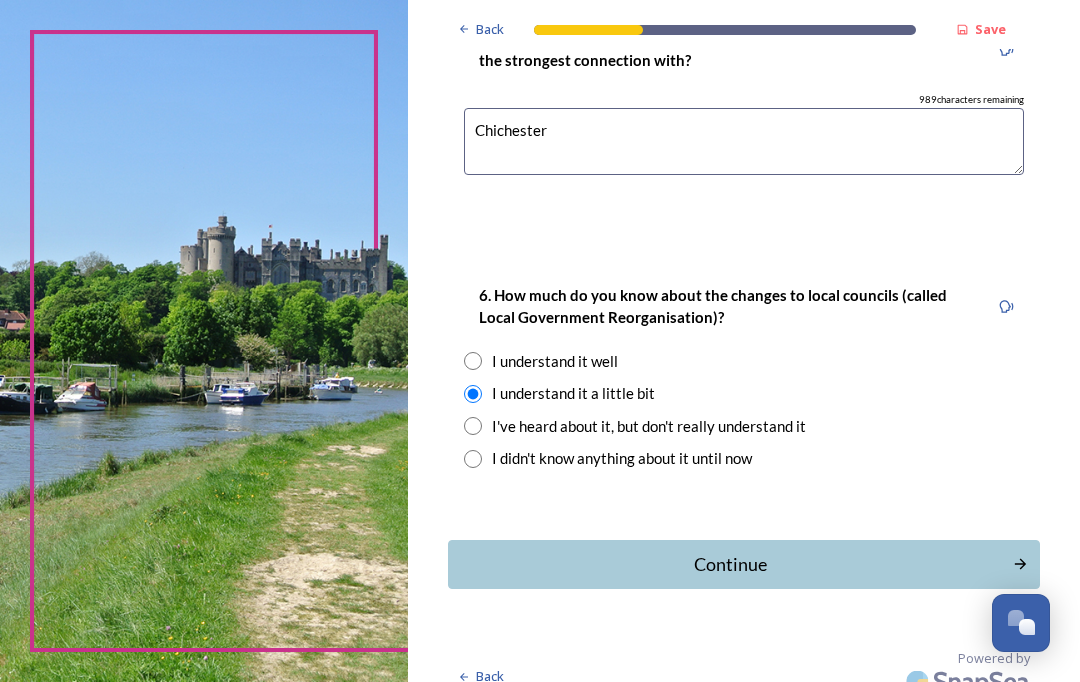 scroll, scrollTop: 1968, scrollLeft: 0, axis: vertical 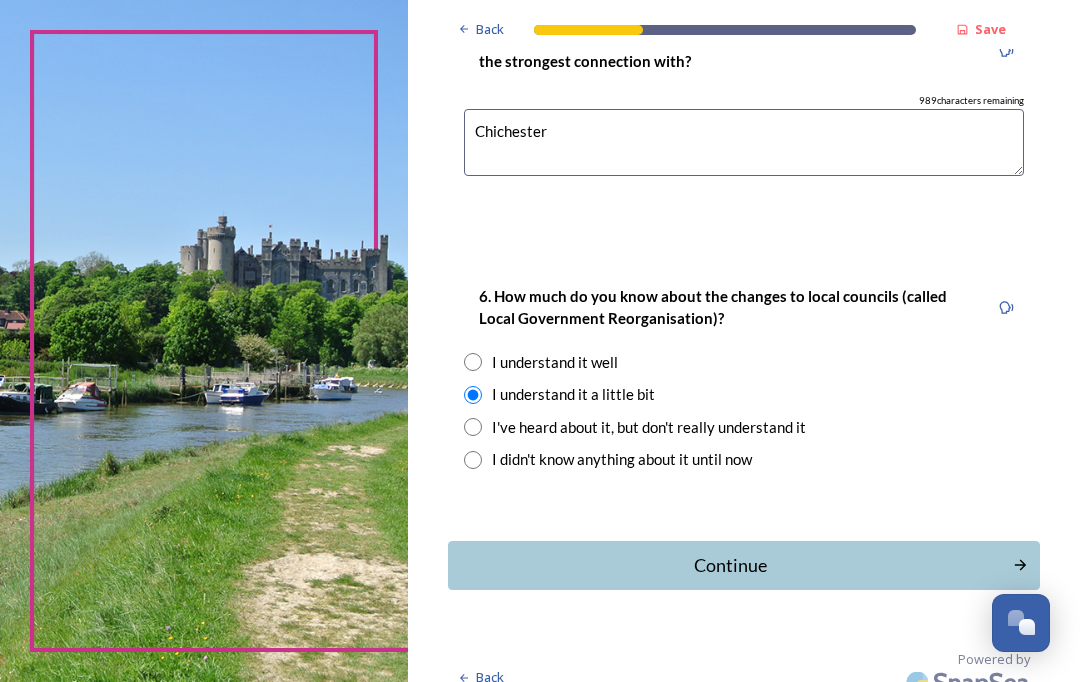 click on "Continue" at bounding box center (730, 565) 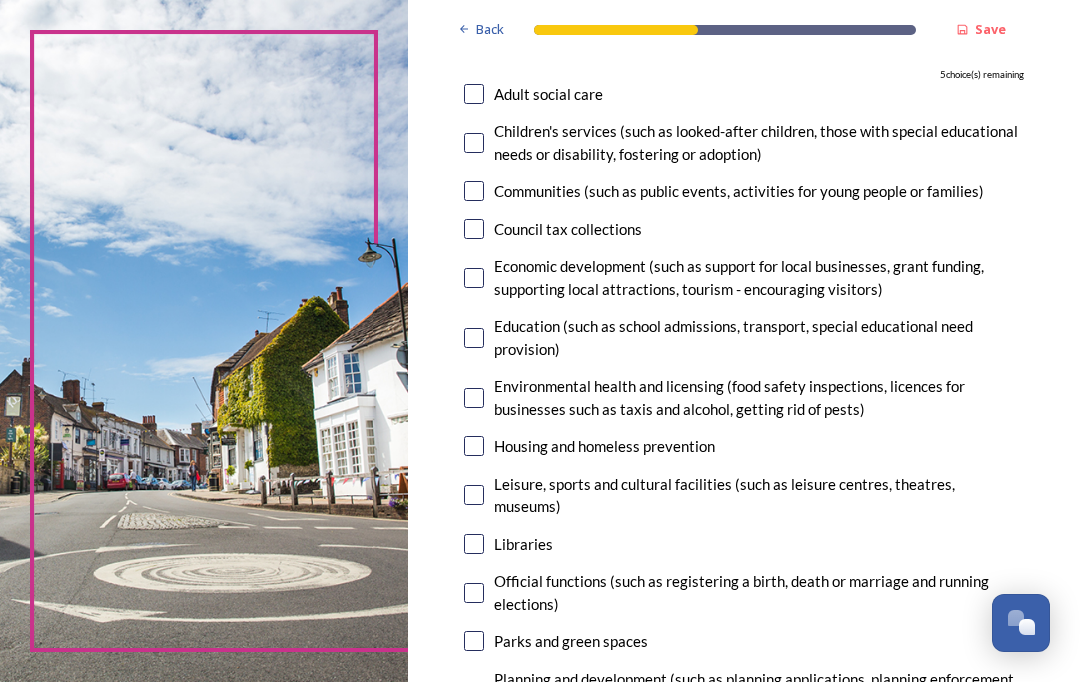 scroll, scrollTop: 248, scrollLeft: 0, axis: vertical 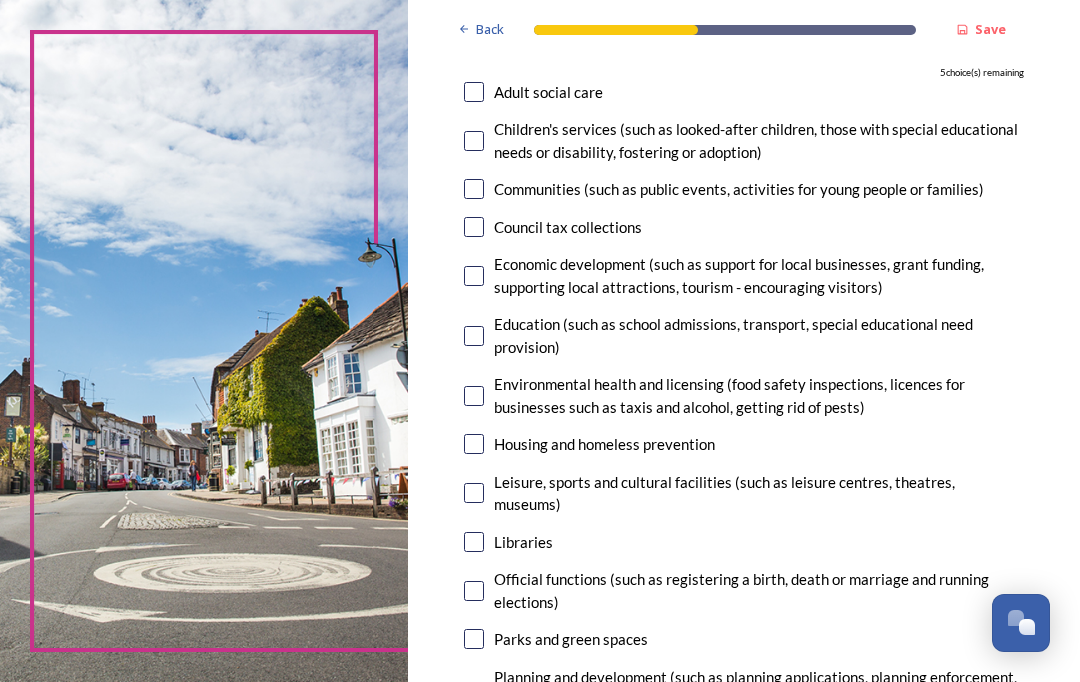 click at bounding box center (474, 396) 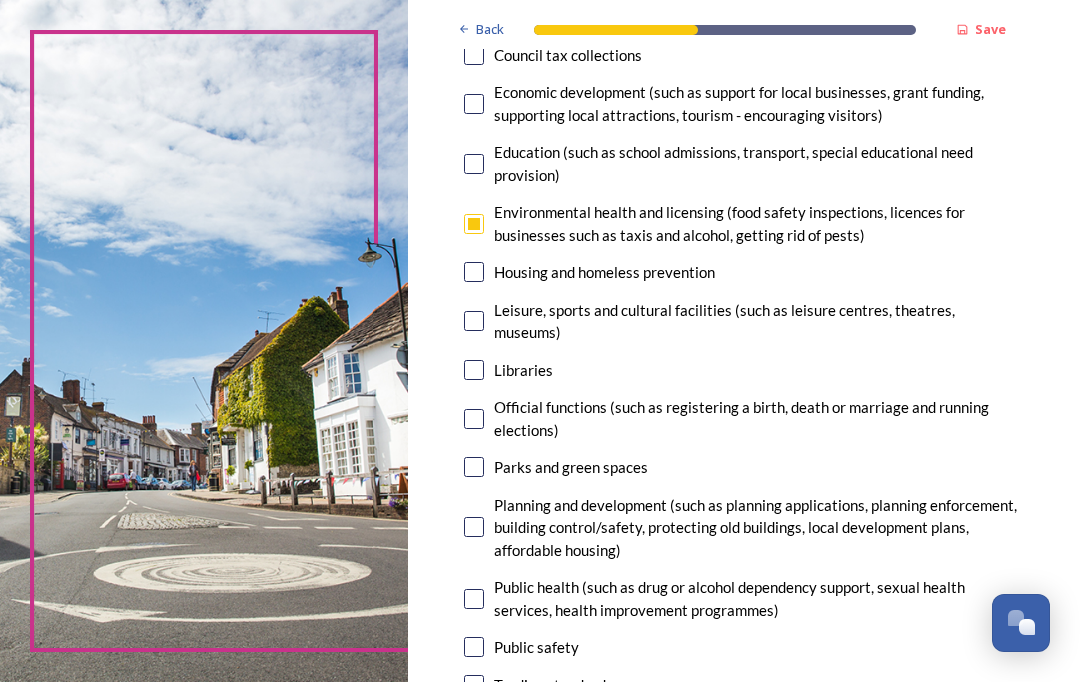scroll, scrollTop: 419, scrollLeft: 0, axis: vertical 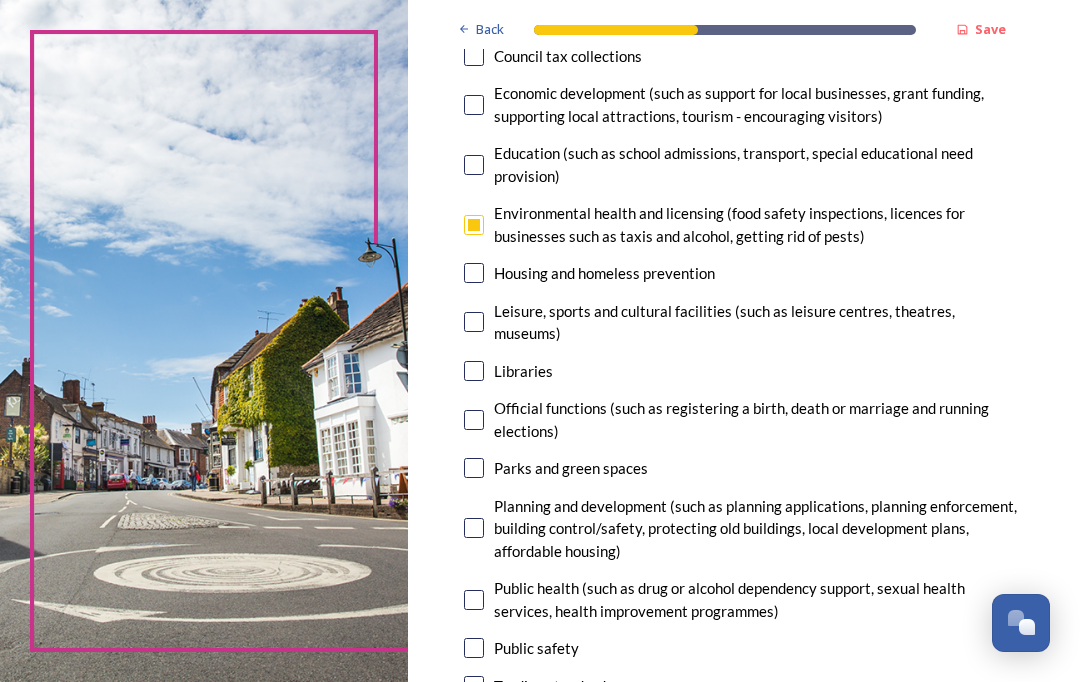 click at bounding box center [474, 528] 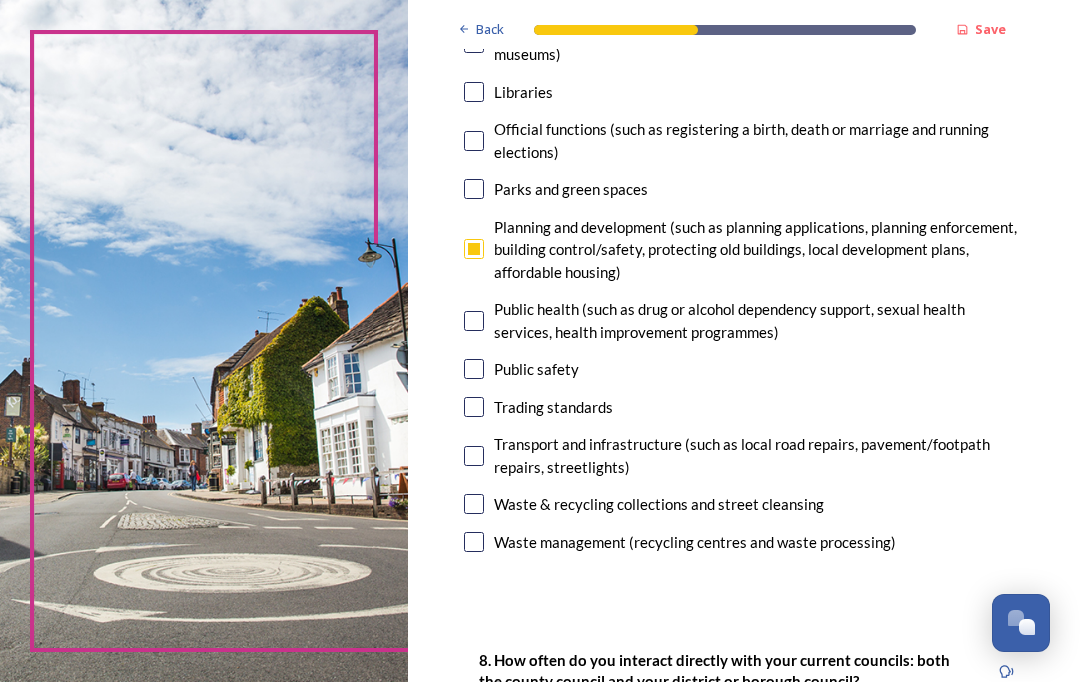 scroll, scrollTop: 699, scrollLeft: 0, axis: vertical 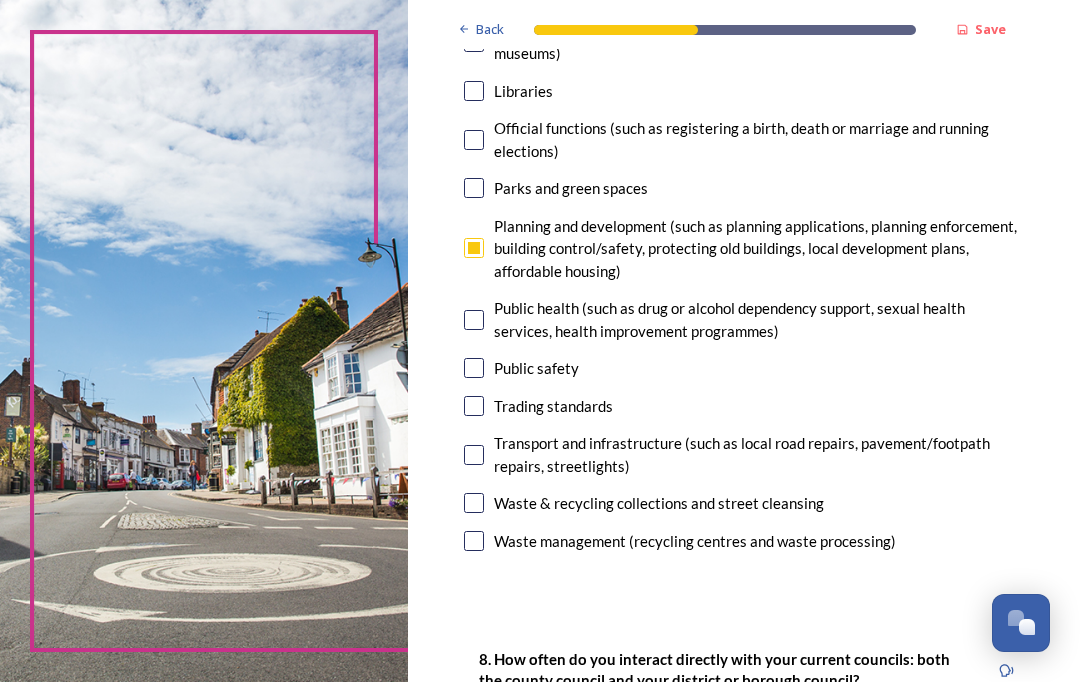 click at bounding box center [474, 455] 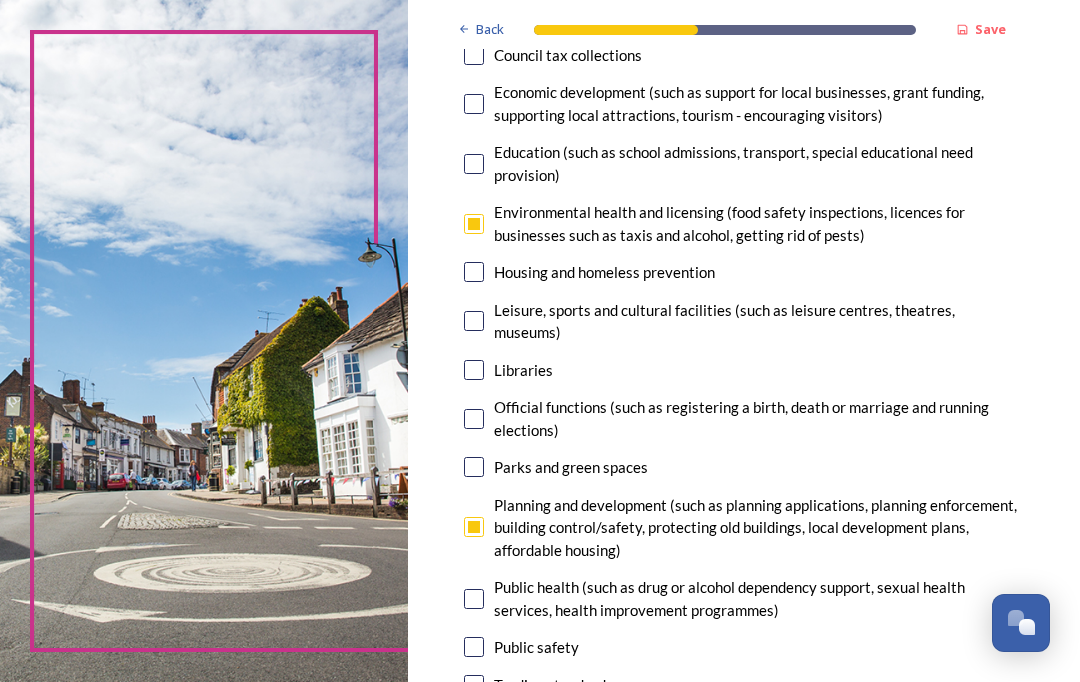scroll, scrollTop: 421, scrollLeft: 0, axis: vertical 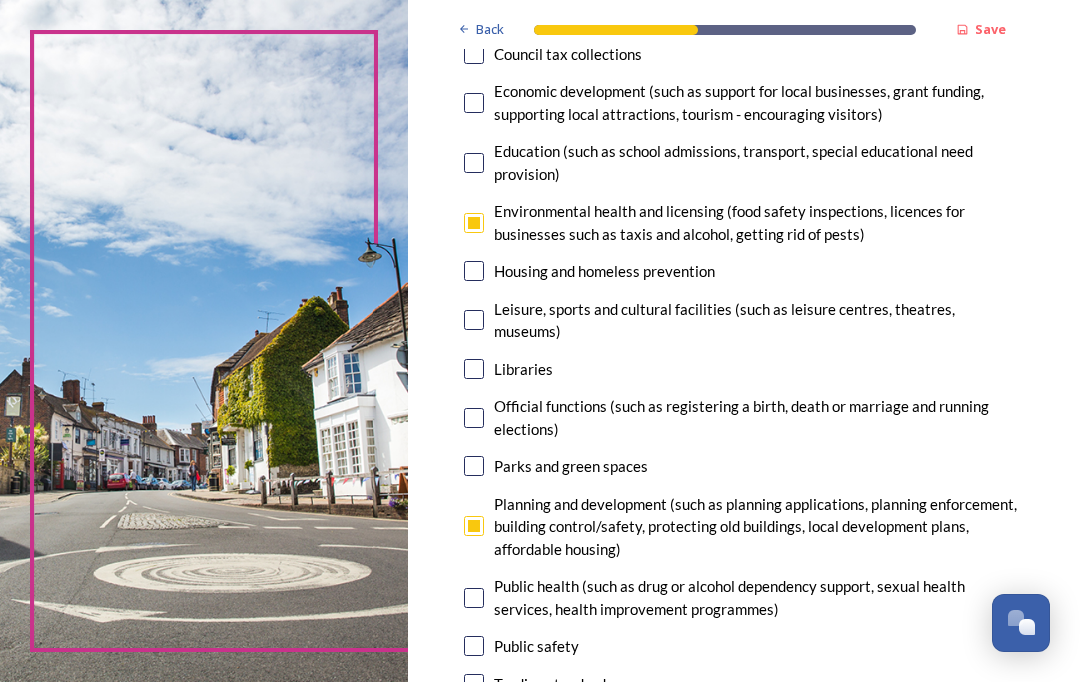 click at bounding box center [474, 466] 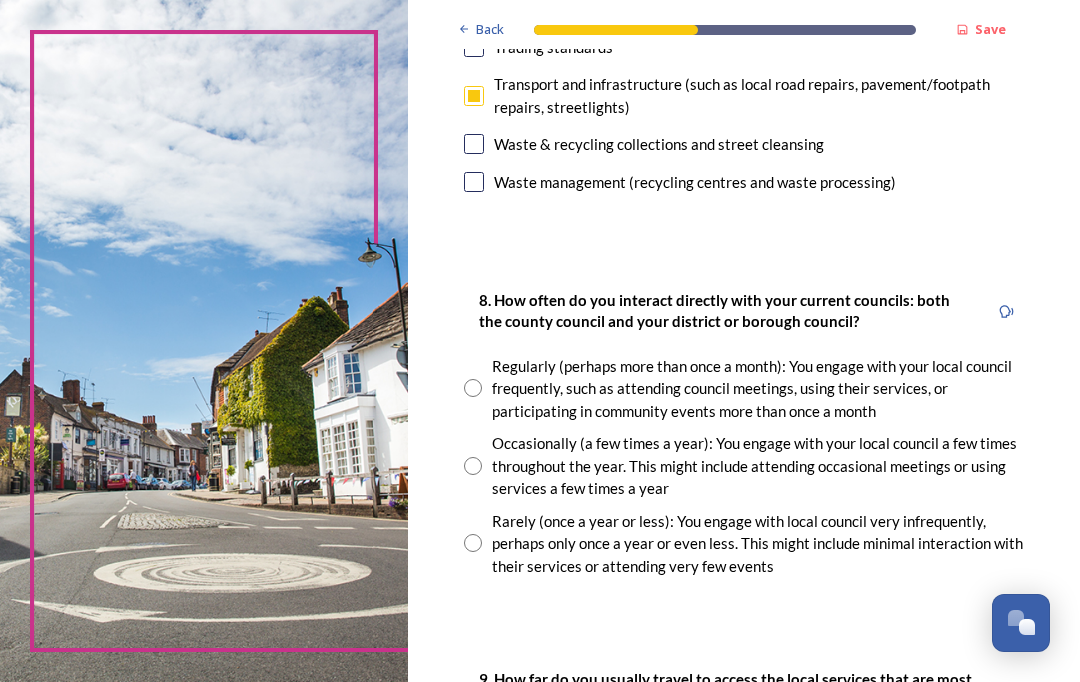 scroll, scrollTop: 1059, scrollLeft: 0, axis: vertical 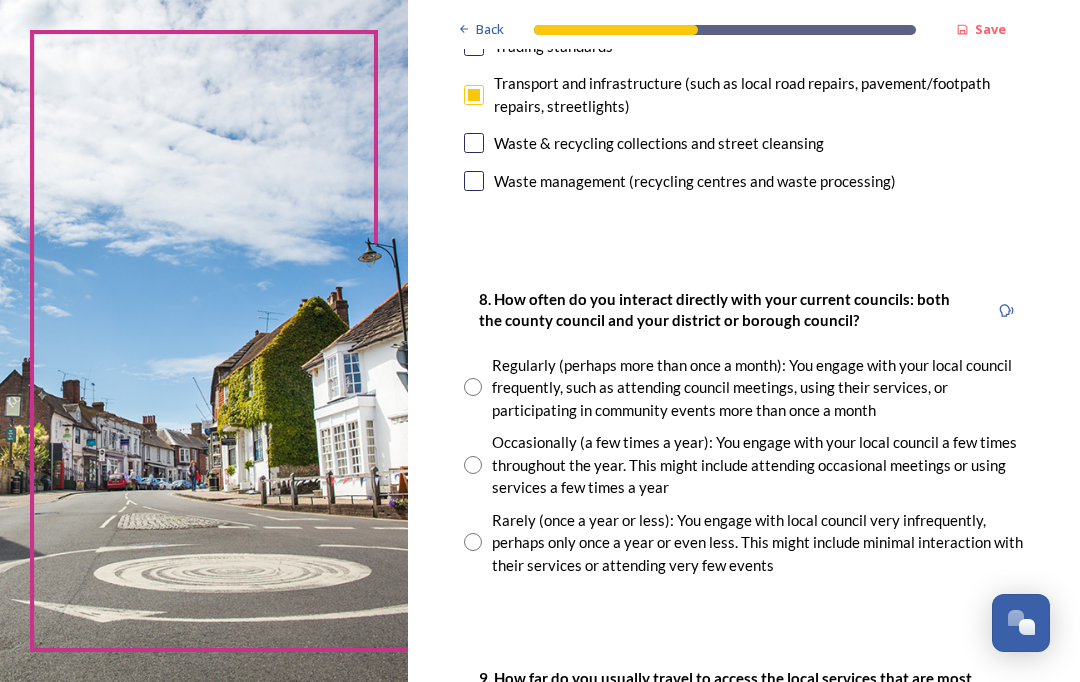 click at bounding box center (473, 542) 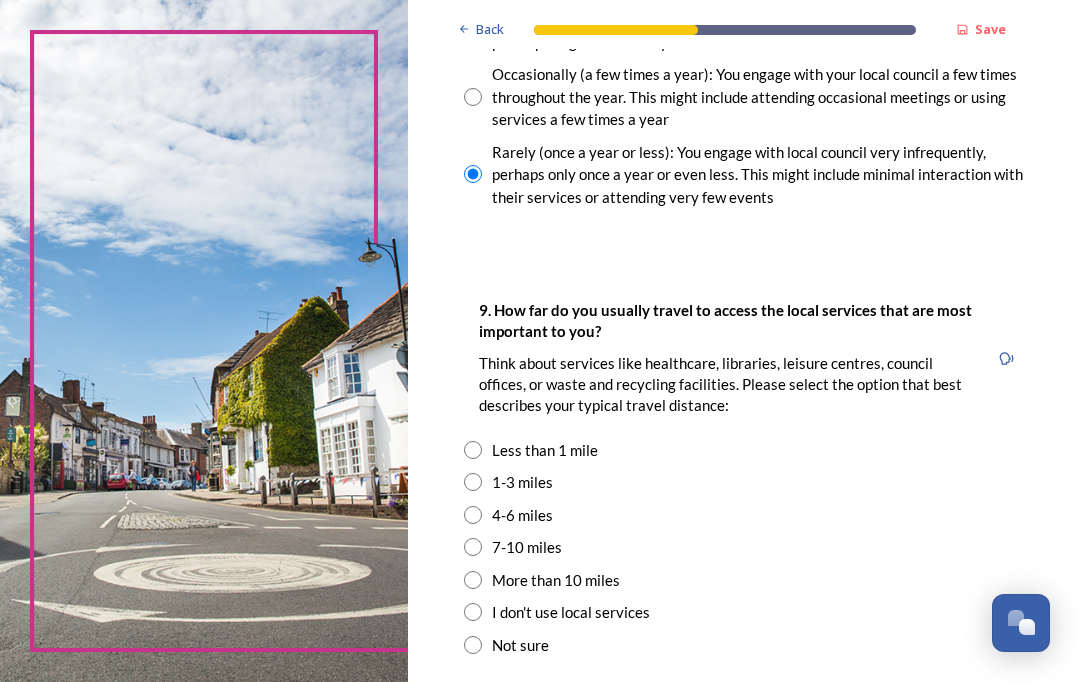 scroll, scrollTop: 1429, scrollLeft: 0, axis: vertical 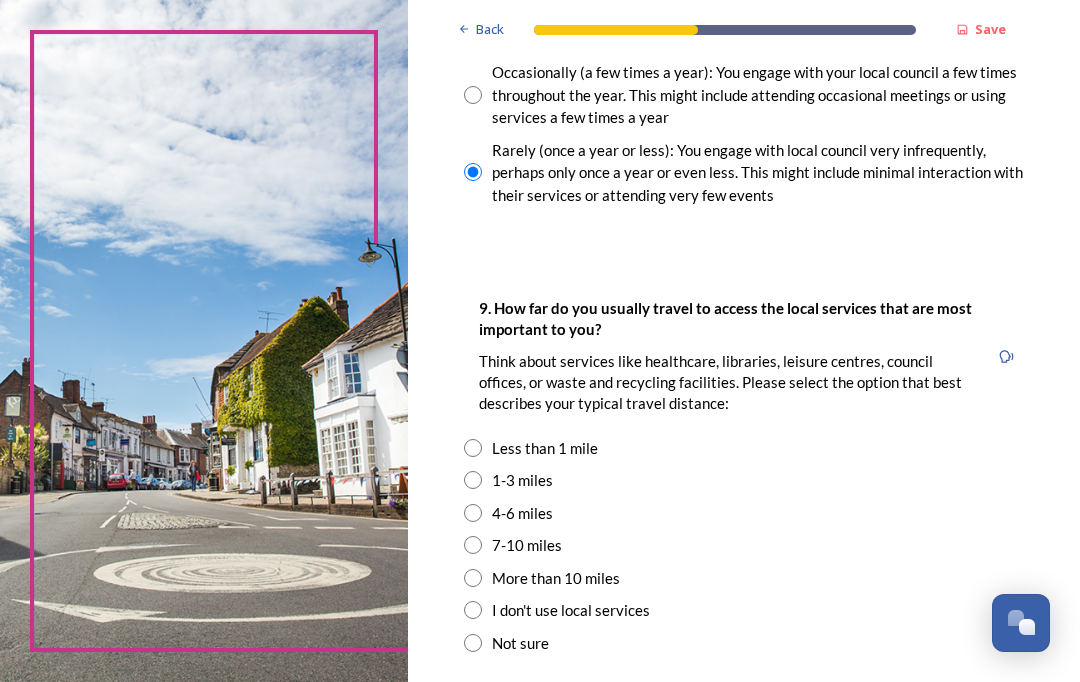 click at bounding box center (473, 513) 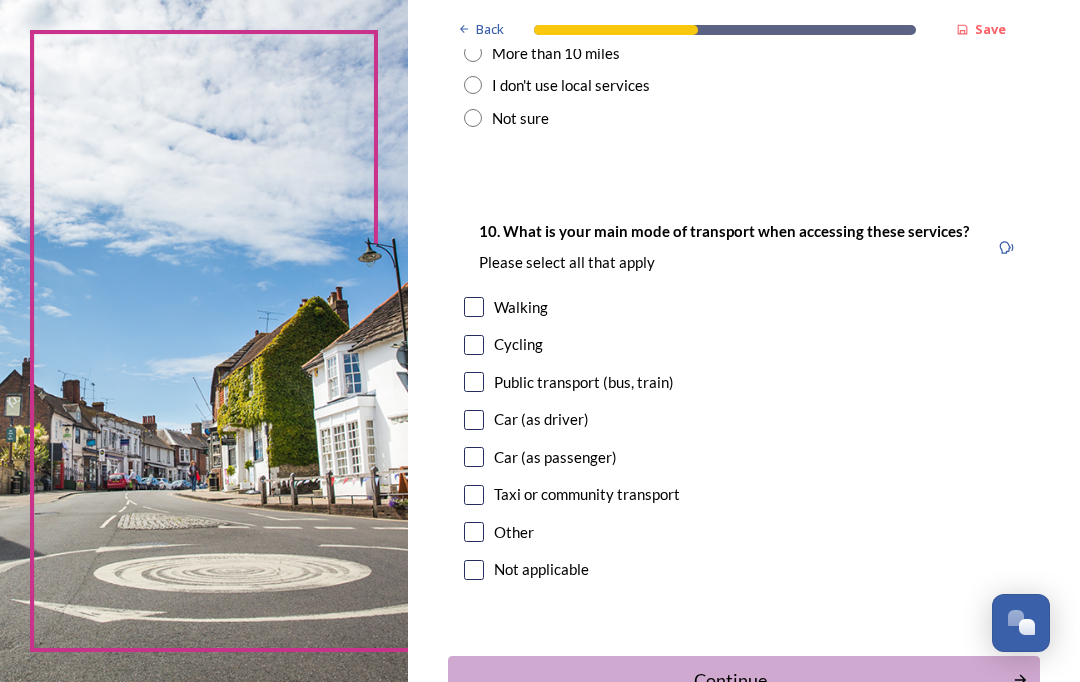 scroll, scrollTop: 1955, scrollLeft: 0, axis: vertical 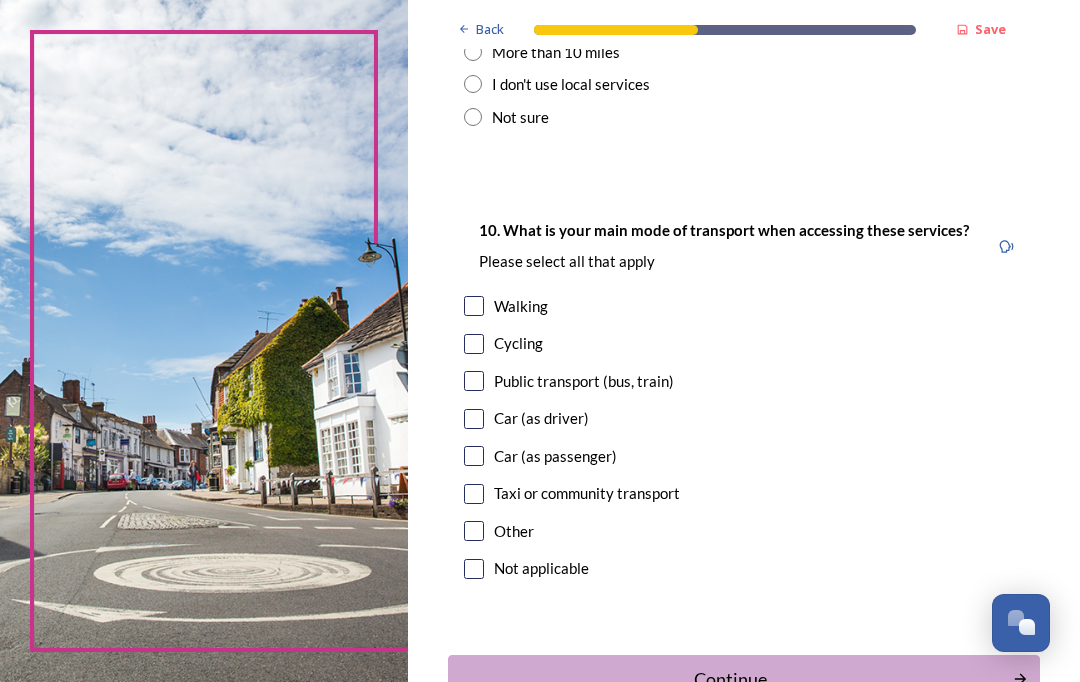 click at bounding box center (474, 419) 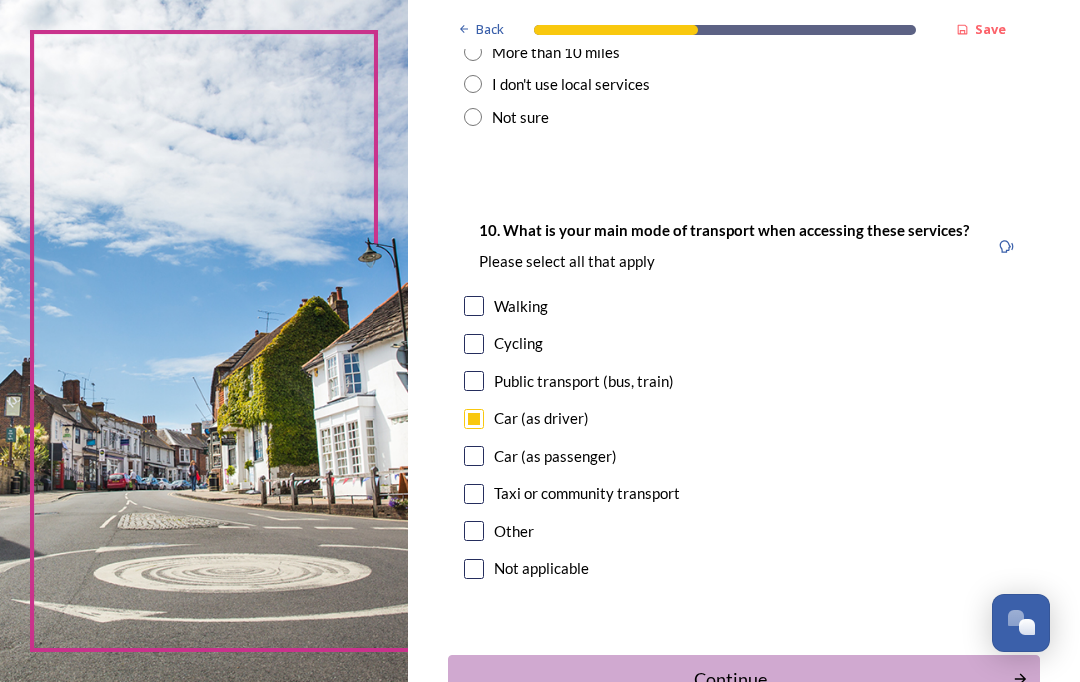 click on "Continue" at bounding box center [730, 679] 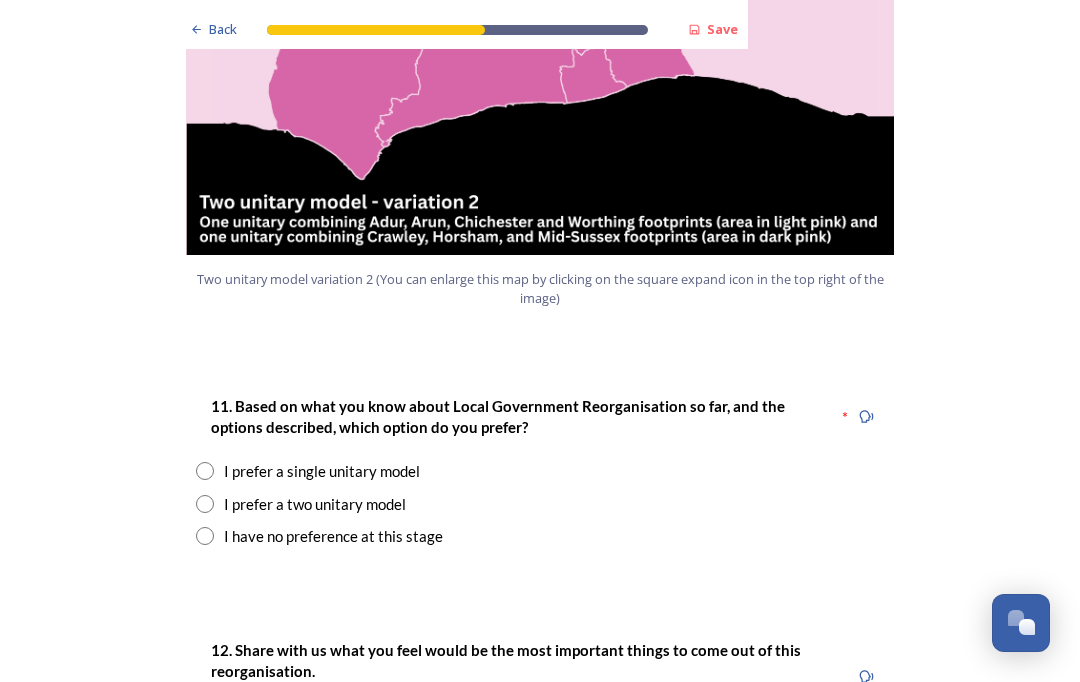 scroll, scrollTop: 2404, scrollLeft: 0, axis: vertical 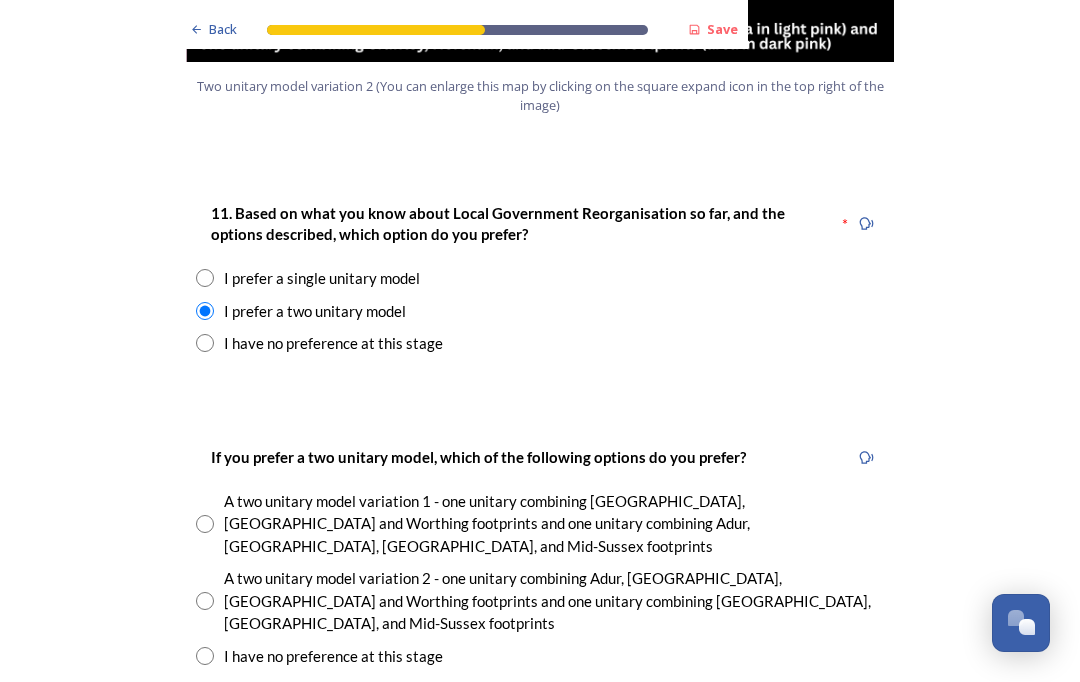 click at bounding box center (205, 656) 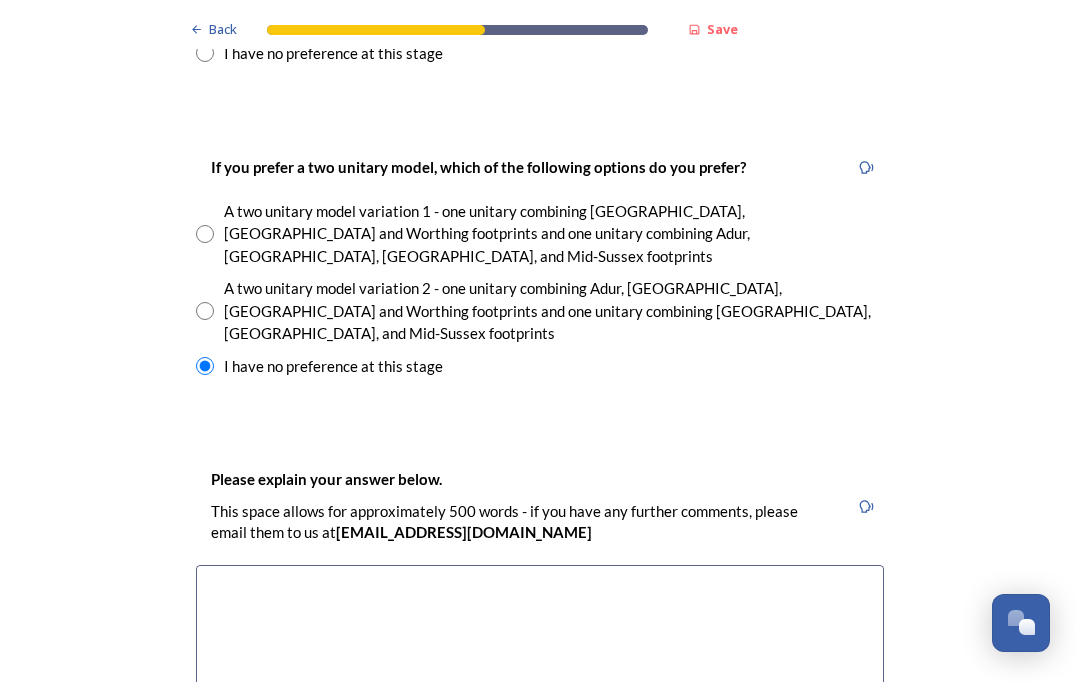 scroll, scrollTop: 2888, scrollLeft: 0, axis: vertical 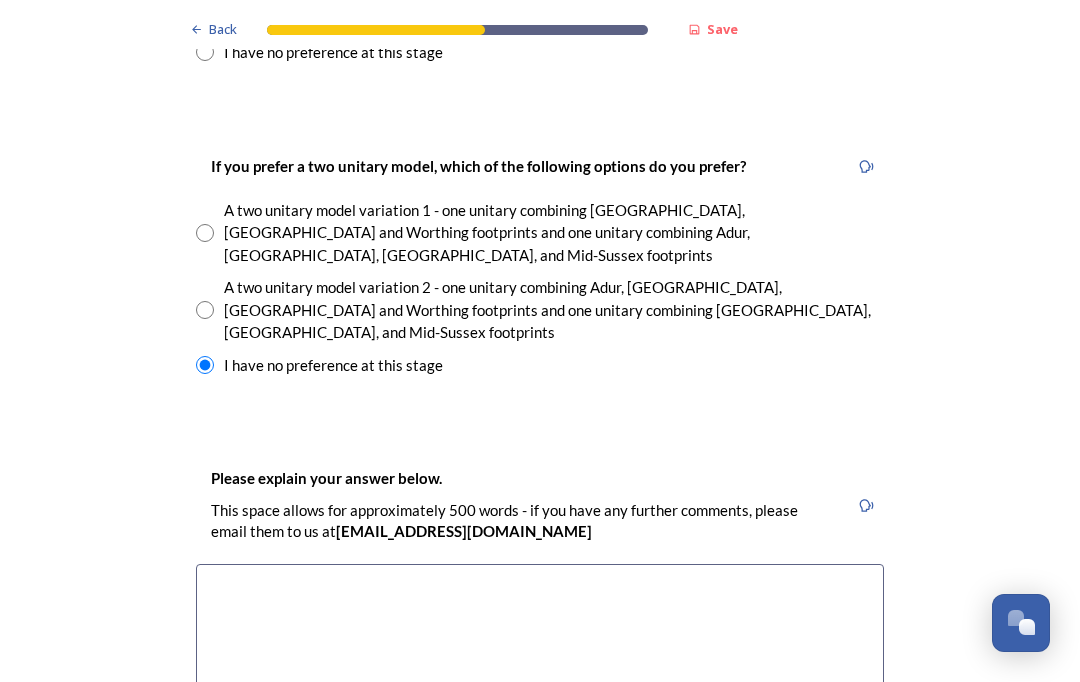 click at bounding box center [540, 676] 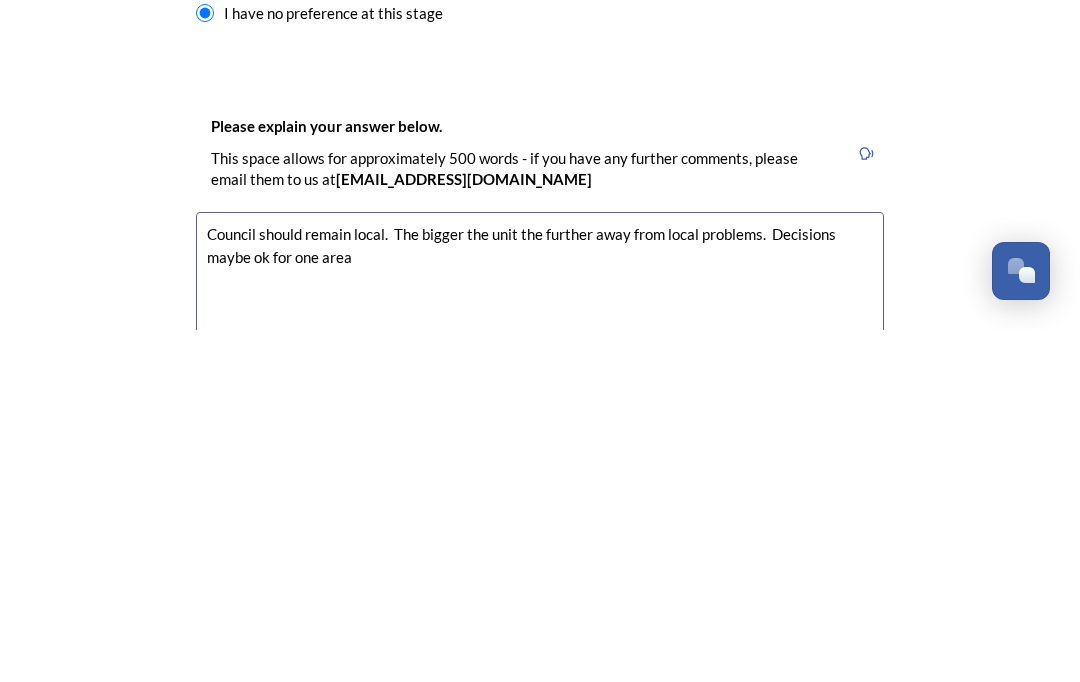 click on "Council should remain local.  The bigger the unit the further away from local problems.  Decisions maybe ok for one area" at bounding box center [540, 676] 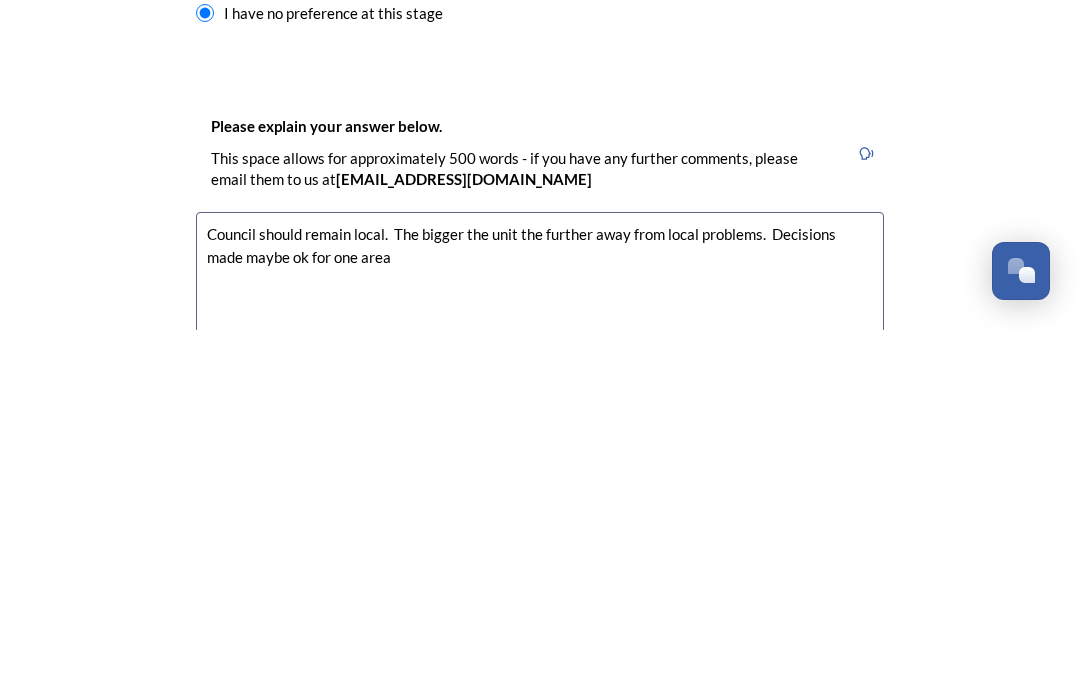 click on "Council should remain local.  The bigger the unit the further away from local problems.  Decisions made maybe ok for one area" at bounding box center (540, 676) 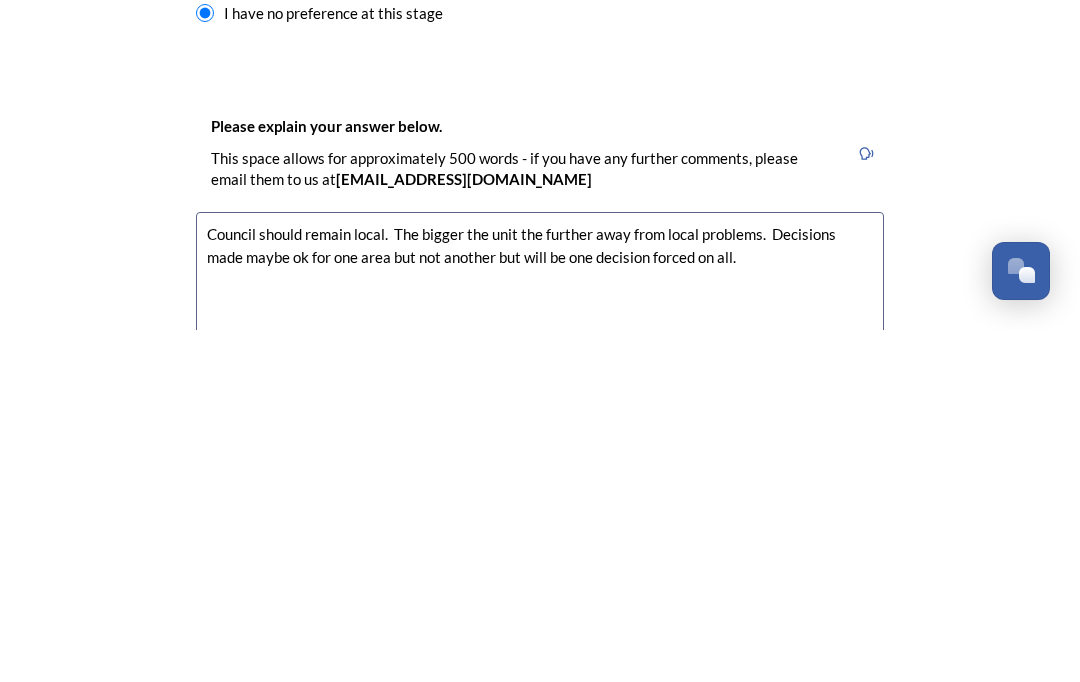 click on "Council should remain local.  The bigger the unit the further away from local problems.  Decisions made maybe ok for one area but not another but will be one decision forced on all." at bounding box center [540, 676] 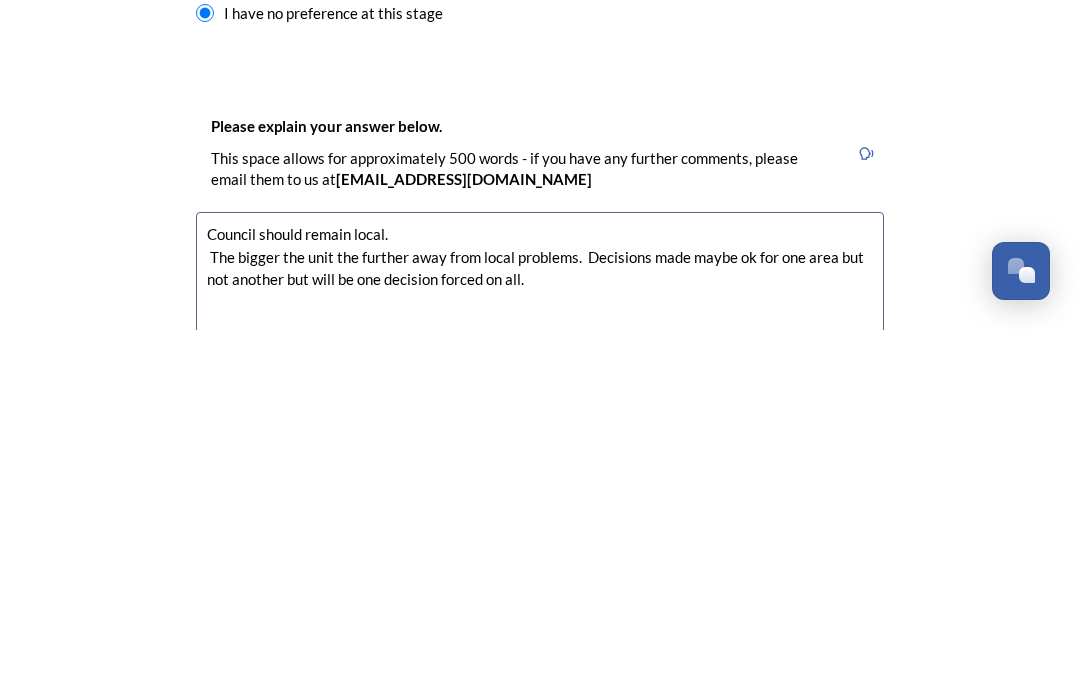 click on "Council should remain local.
The bigger the unit the further away from local problems.  Decisions made maybe ok for one area but not another but will be one decision forced on all." at bounding box center (540, 676) 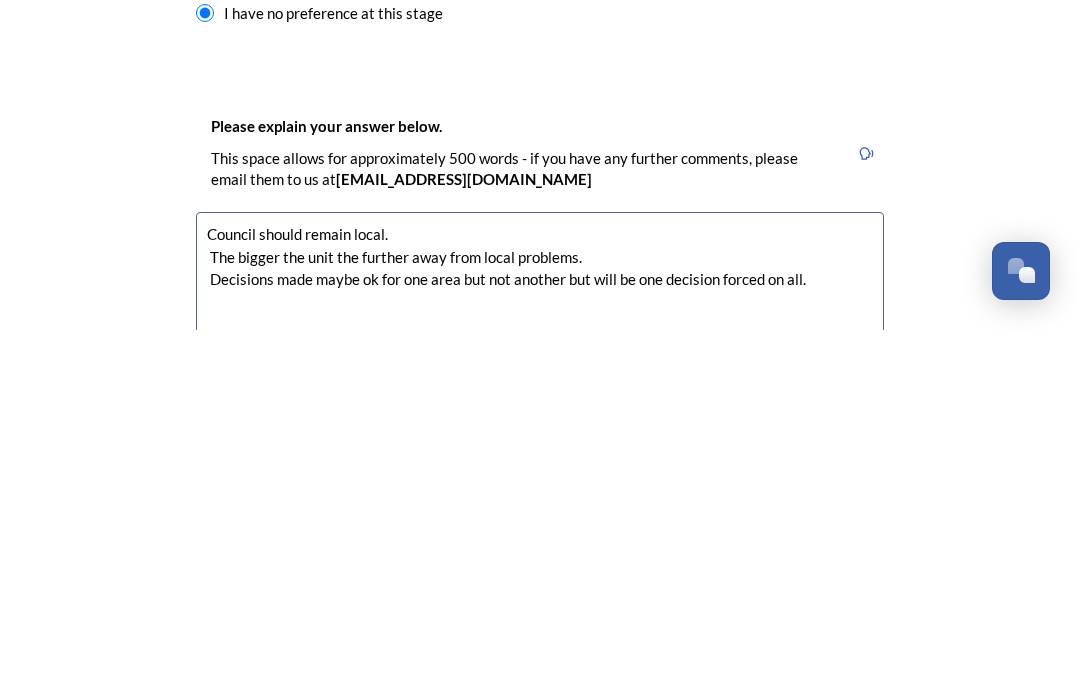 click on "Council should remain local.
The bigger the unit the further away from local problems.
Decisions made maybe ok for one area but not another but will be one decision forced on all." at bounding box center (540, 676) 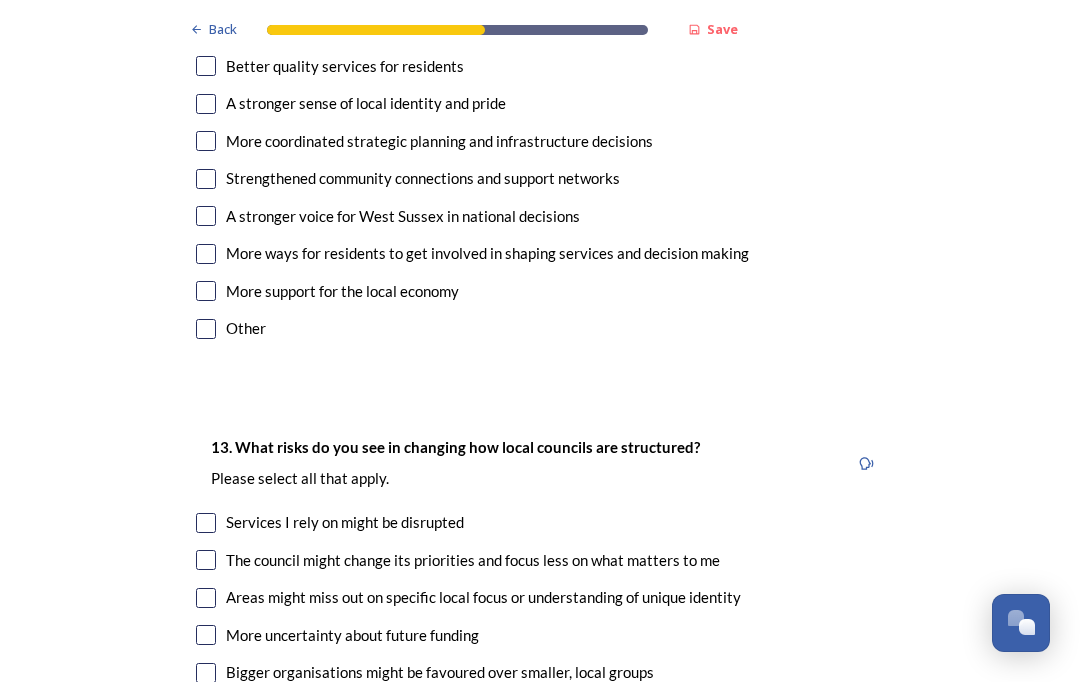 scroll, scrollTop: 3941, scrollLeft: 0, axis: vertical 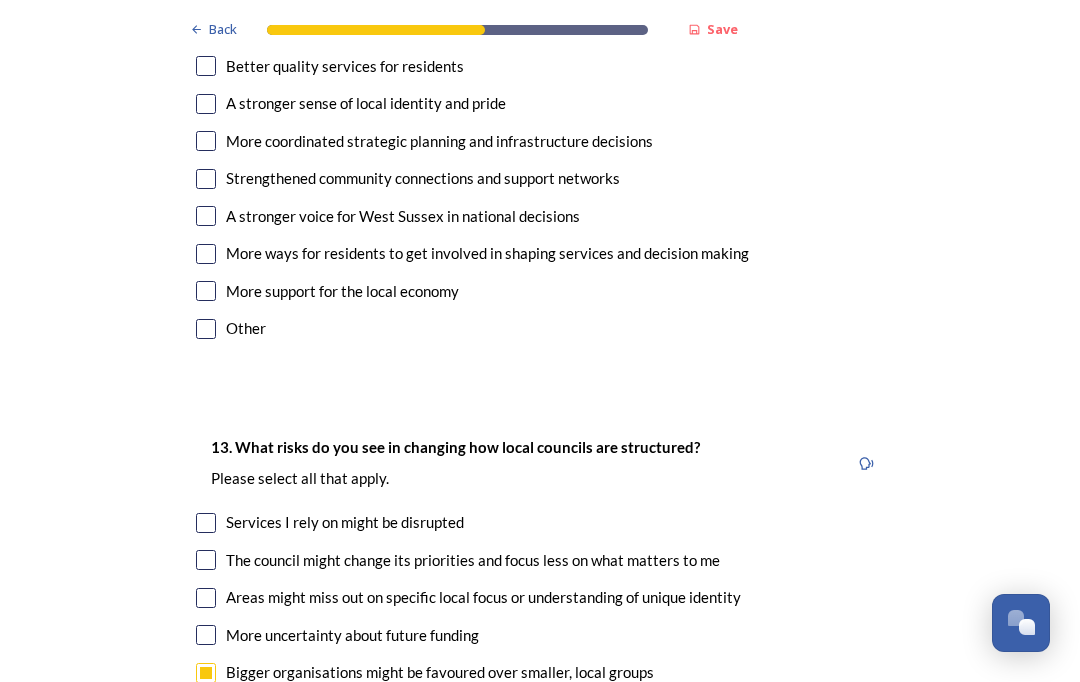 click at bounding box center (206, 635) 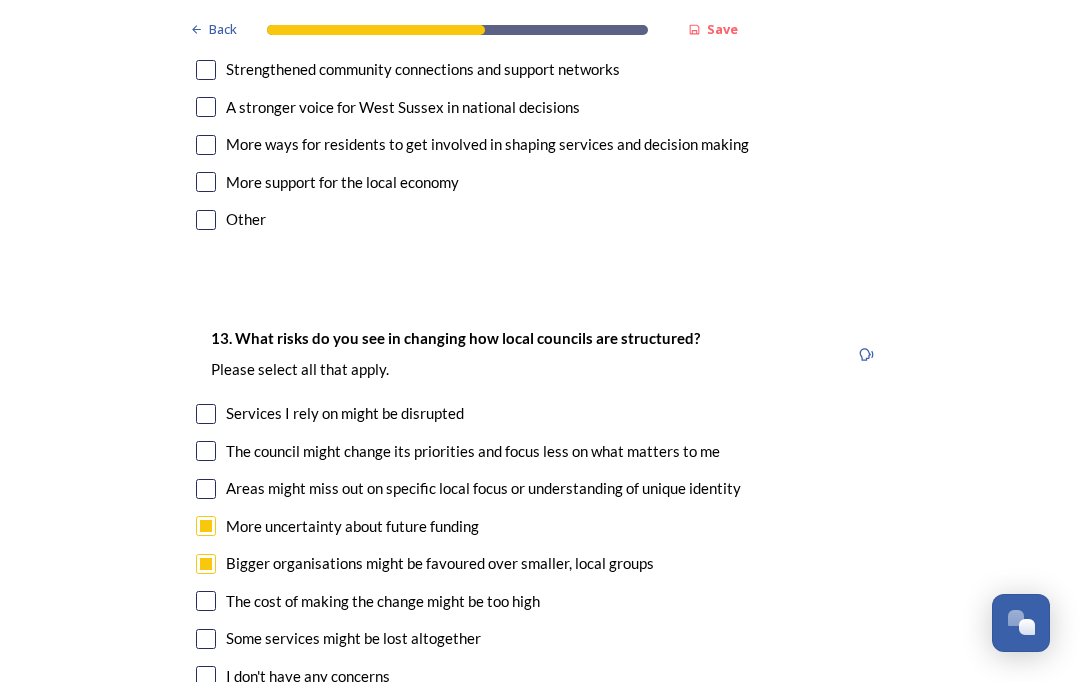 scroll, scrollTop: 4062, scrollLeft: 0, axis: vertical 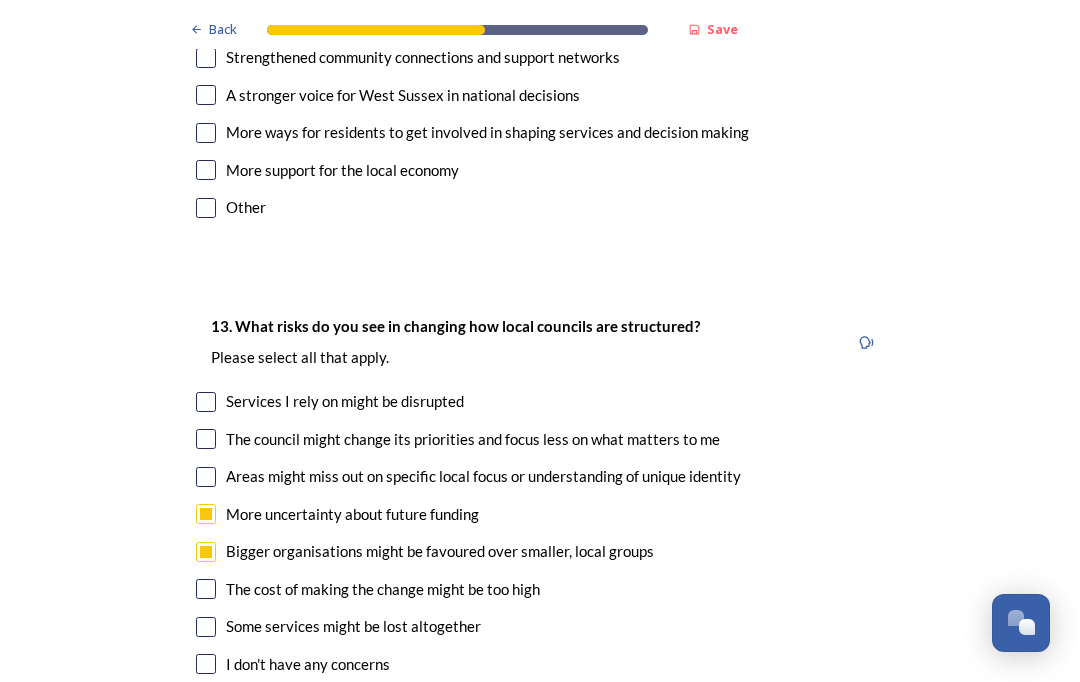 click at bounding box center [206, 589] 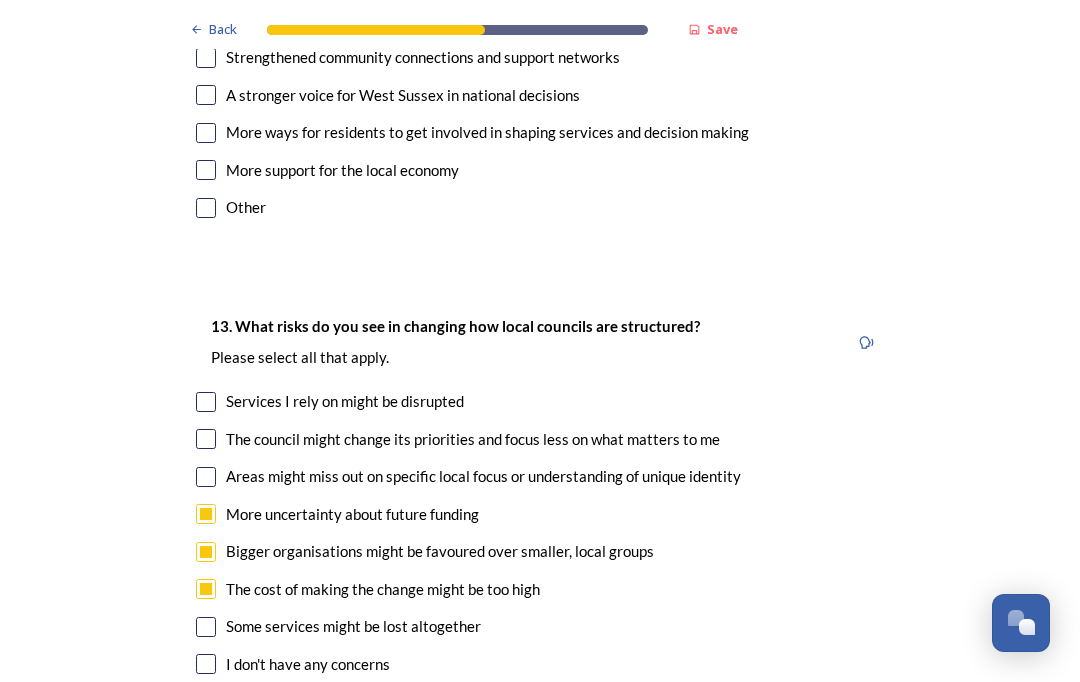 click at bounding box center (206, 627) 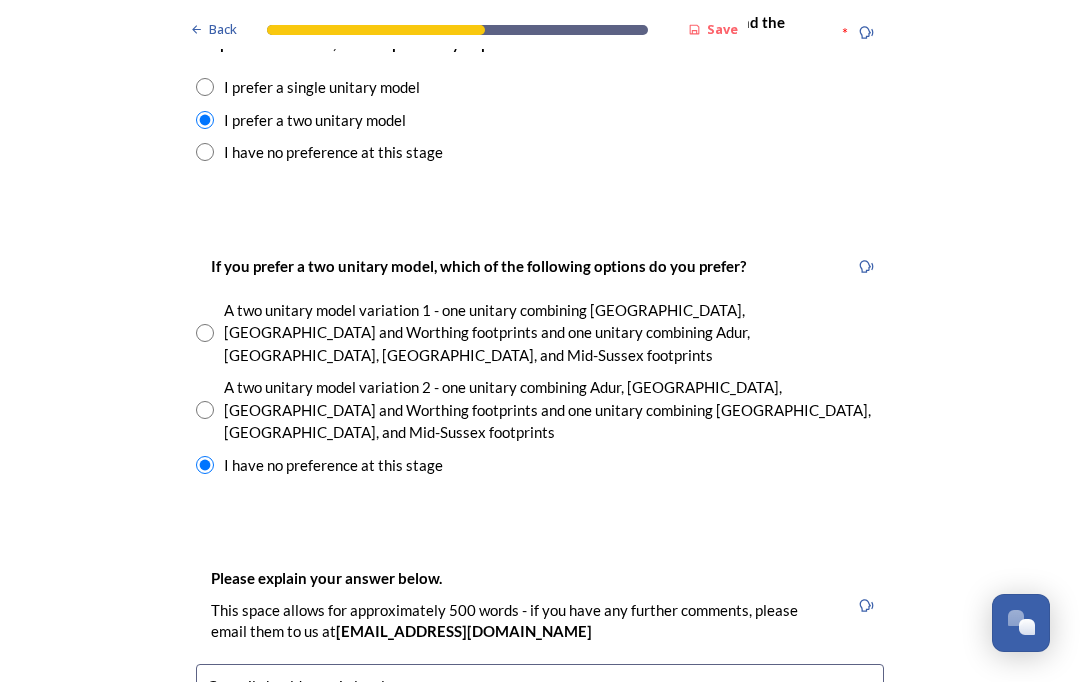 scroll, scrollTop: 2788, scrollLeft: 0, axis: vertical 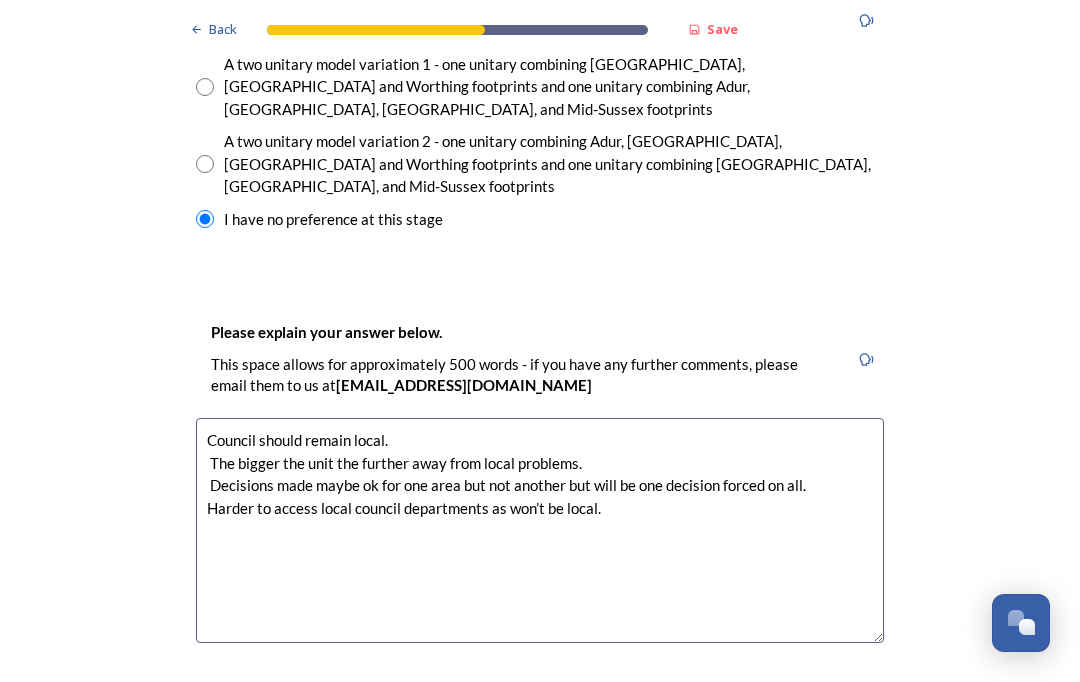 click on "Council should remain local.
The bigger the unit the further away from local problems.
Decisions made maybe ok for one area but not another but will be one decision forced on all.
Harder to access local council departments as won’t be local." at bounding box center [540, 530] 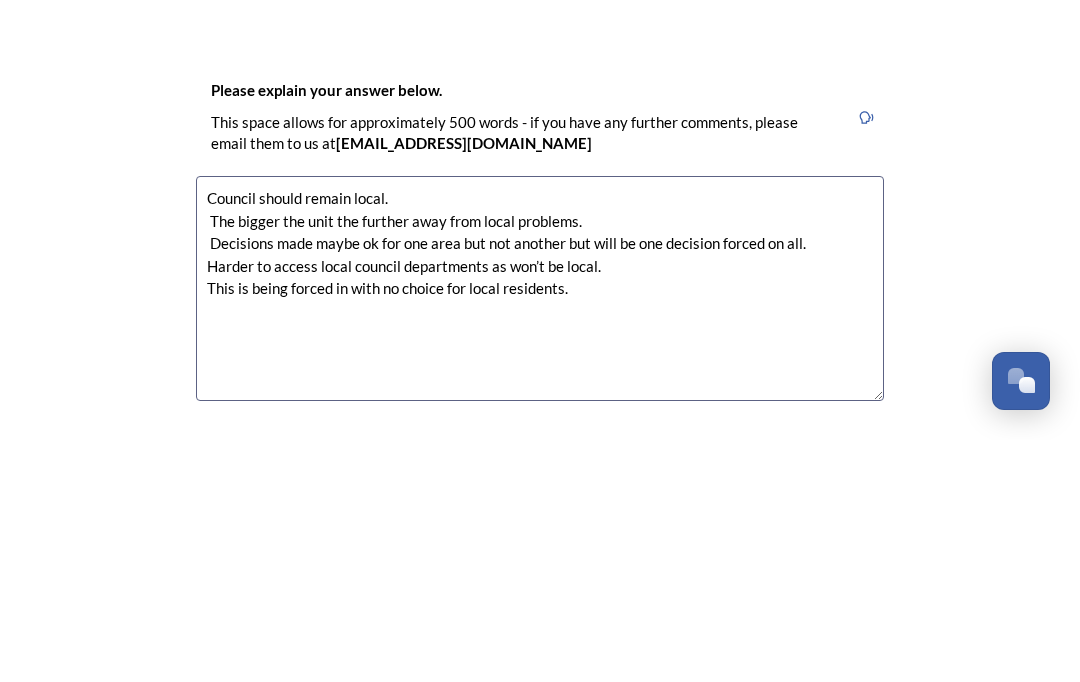 type on "Council should remain local.
The bigger the unit the further away from local problems.
Decisions made maybe ok for one area but not another but will be one decision forced on all.
Harder to access local council departments as won’t be local.
This is being forced in with no choice for local residents." 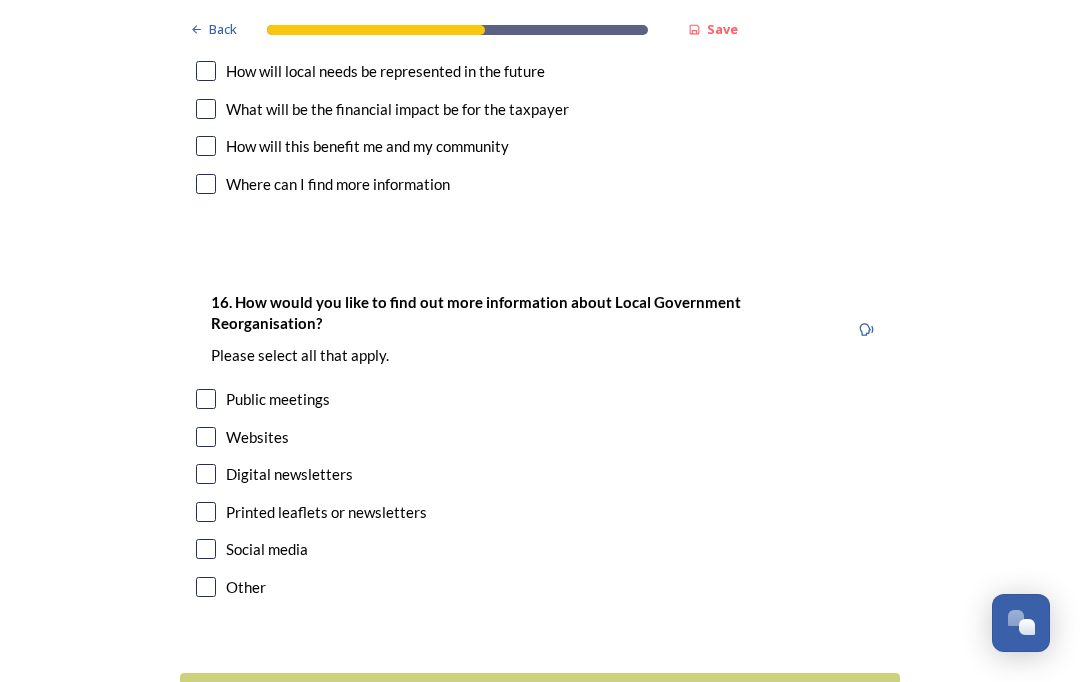 scroll, scrollTop: 6148, scrollLeft: 0, axis: vertical 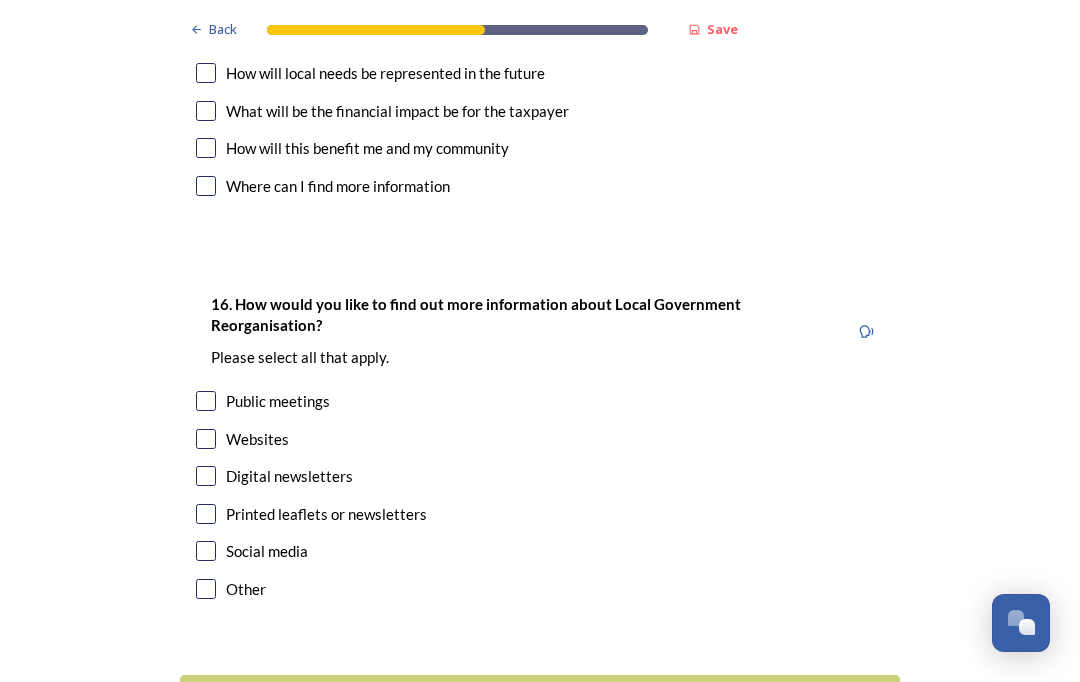 click on "Continue" at bounding box center [526, 699] 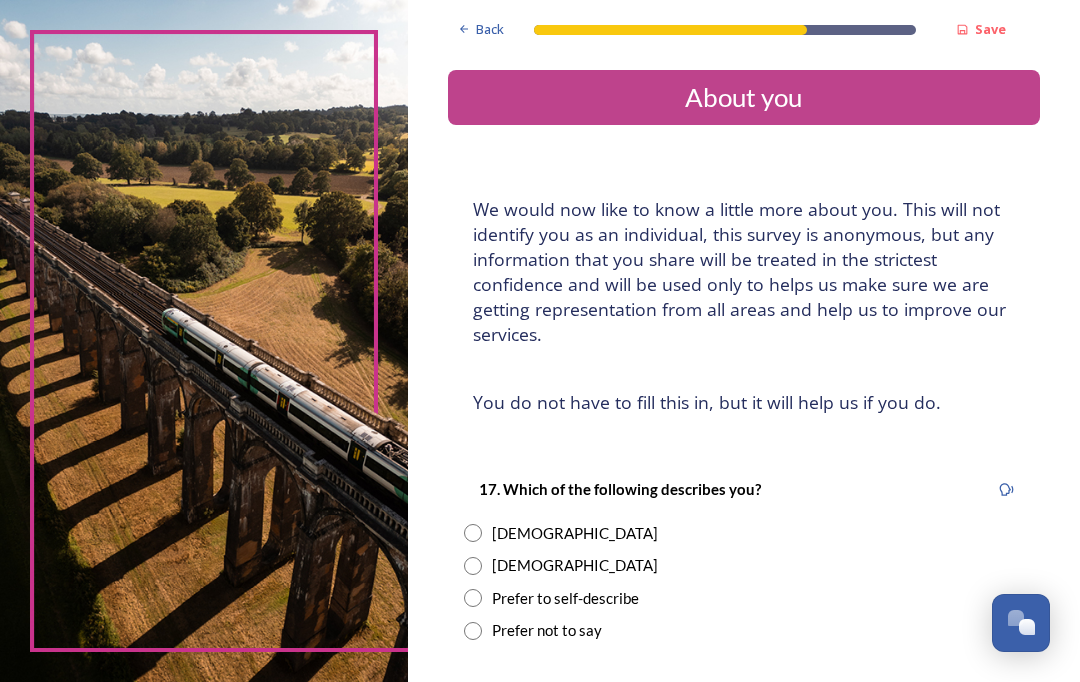 click on "[DEMOGRAPHIC_DATA]" at bounding box center (744, 533) 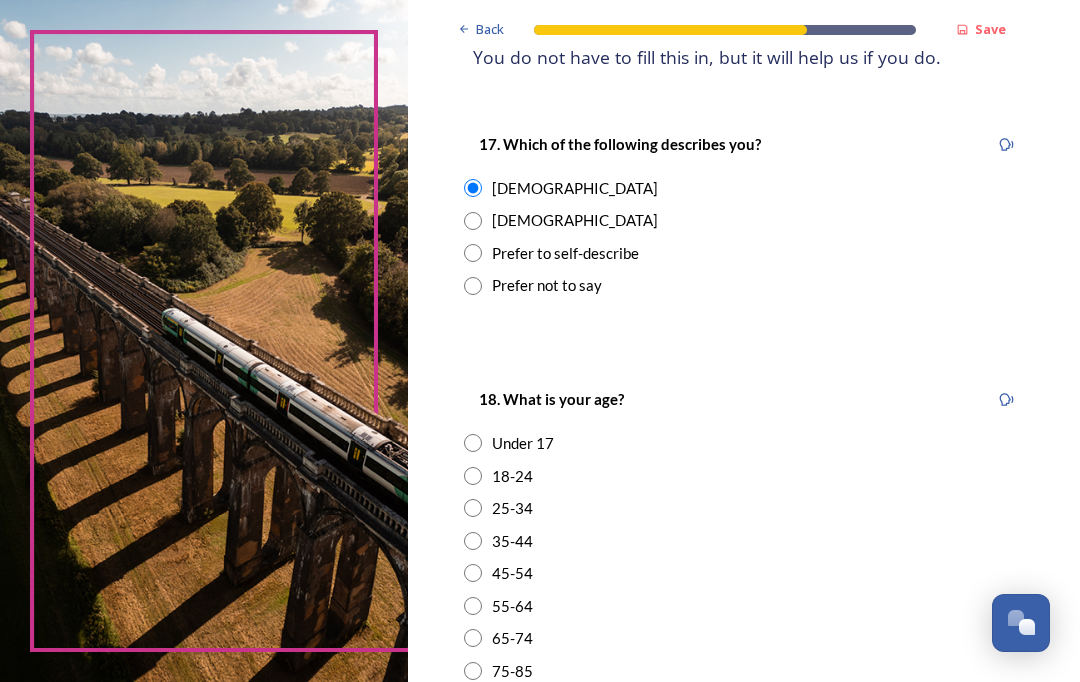 scroll, scrollTop: 348, scrollLeft: 0, axis: vertical 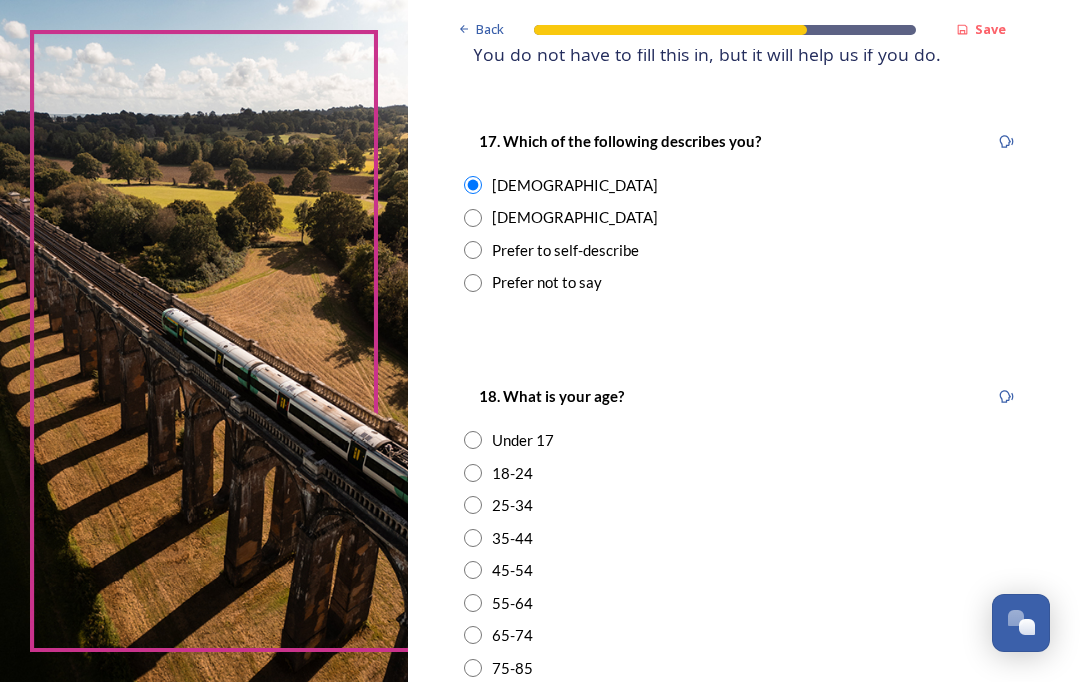 click on "45-54" at bounding box center (744, 570) 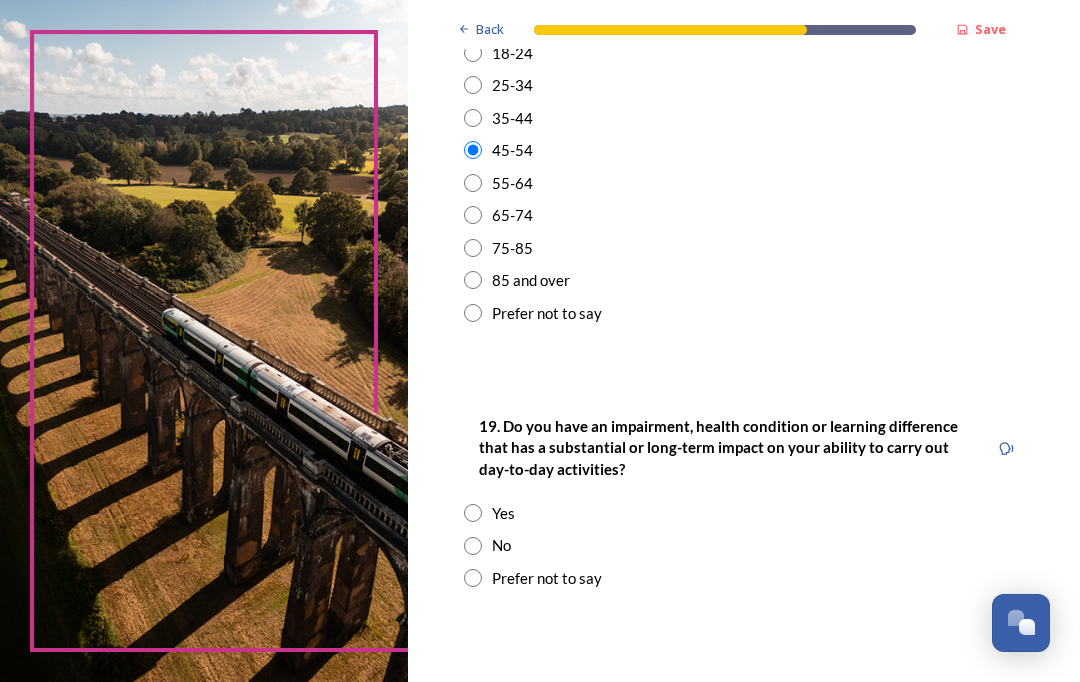 scroll, scrollTop: 770, scrollLeft: 0, axis: vertical 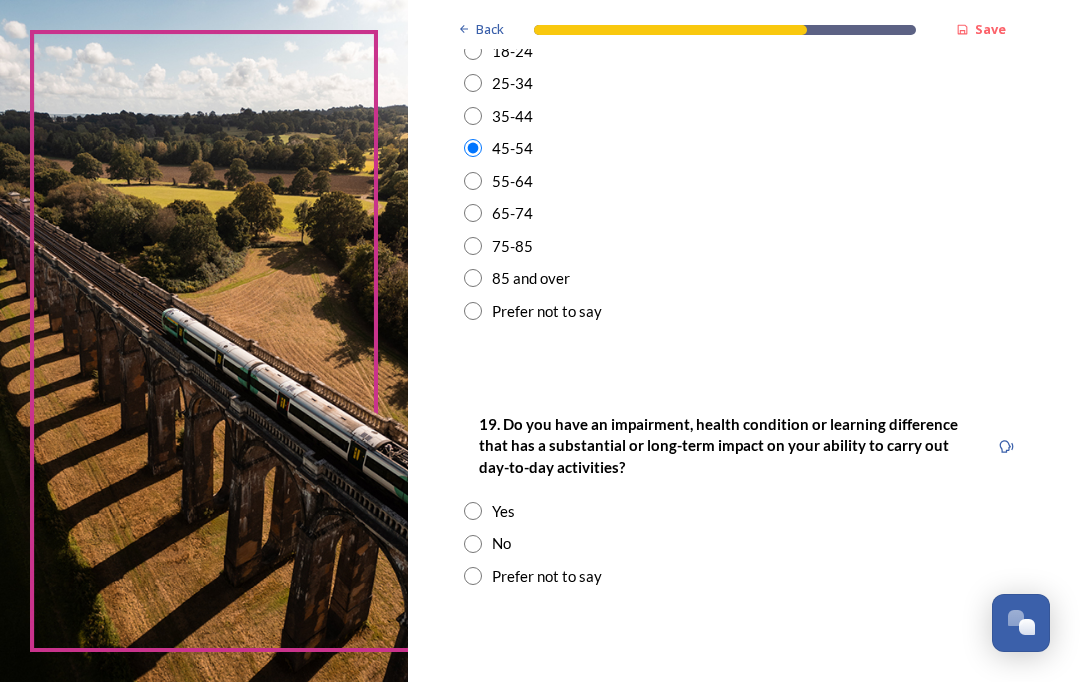 click at bounding box center (473, 544) 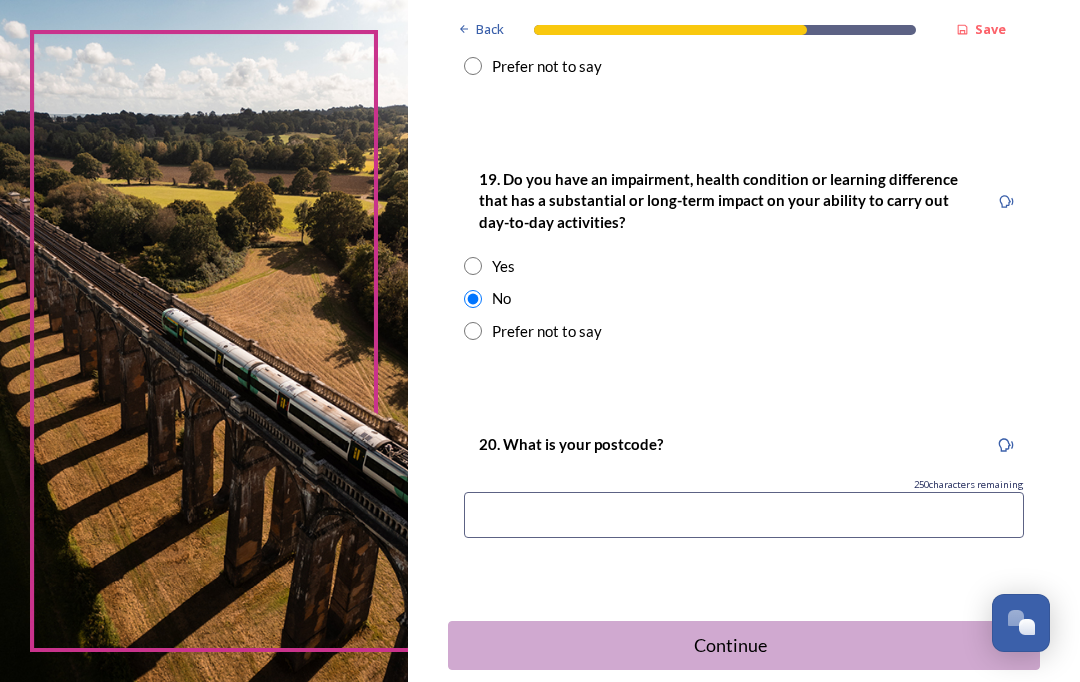 scroll, scrollTop: 1016, scrollLeft: 0, axis: vertical 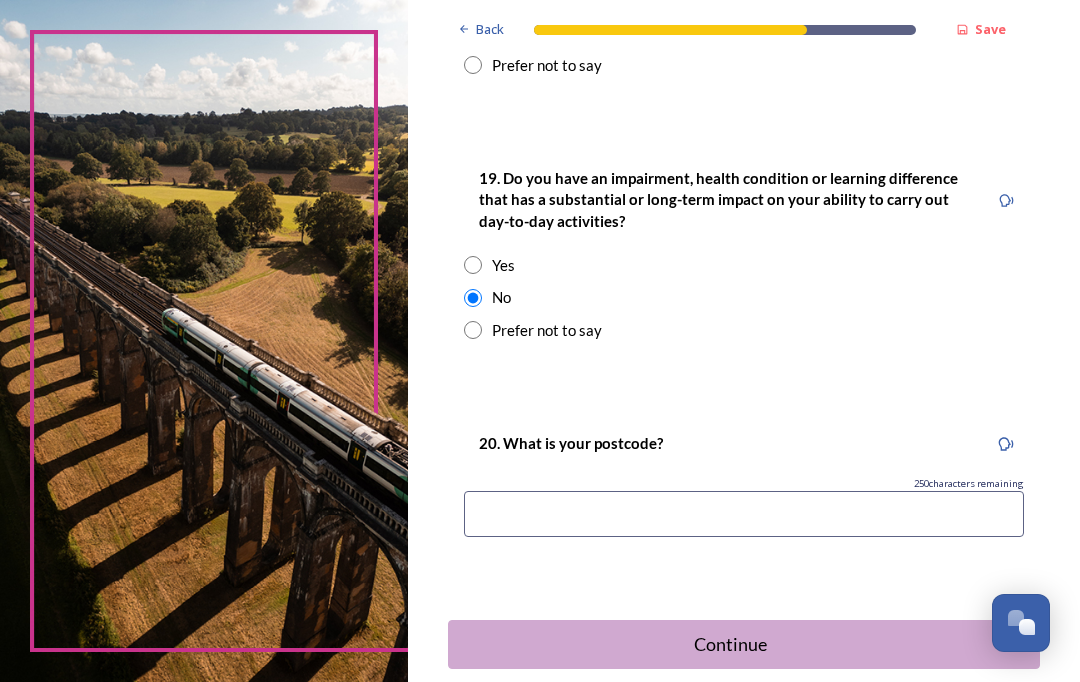click at bounding box center (744, 514) 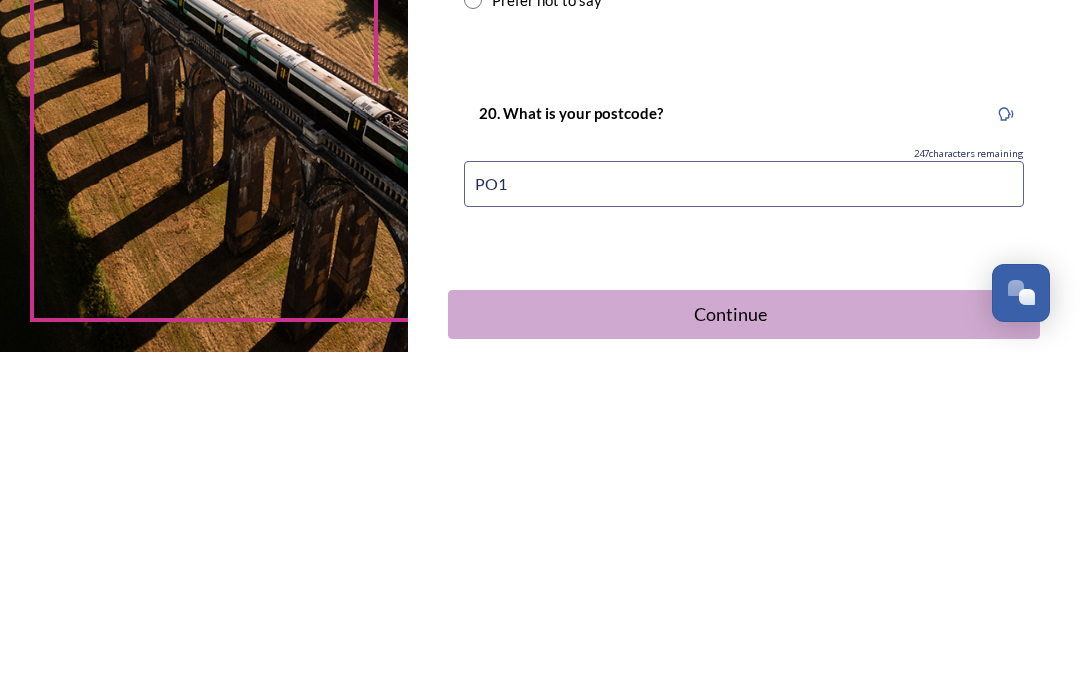 type on "PO18" 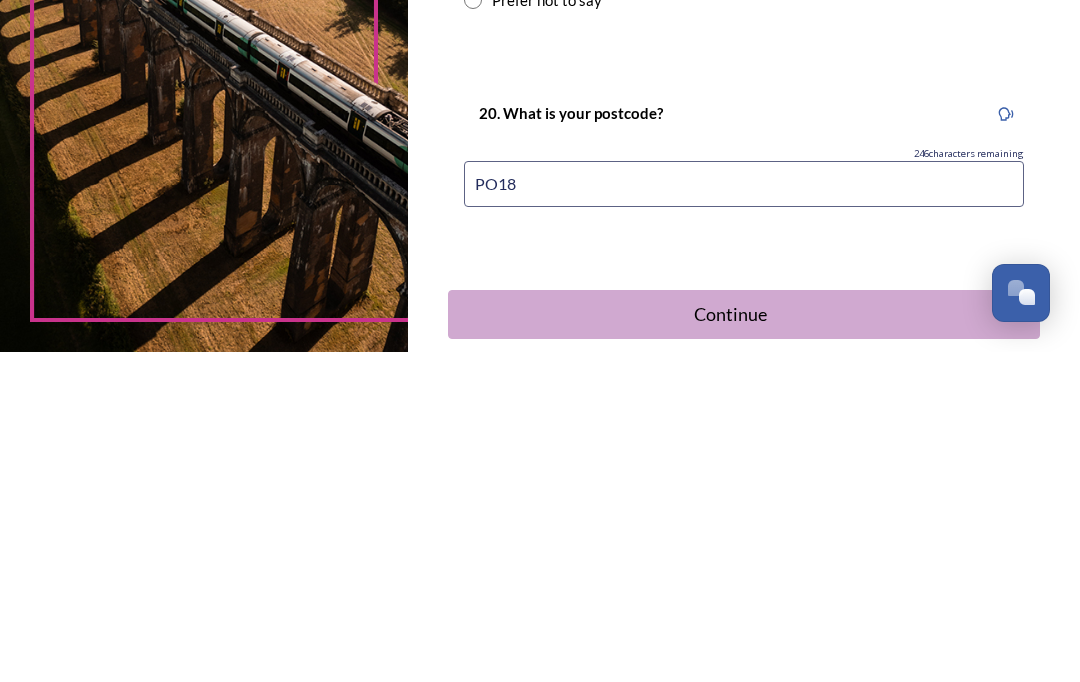 click on "Continue" at bounding box center [730, 644] 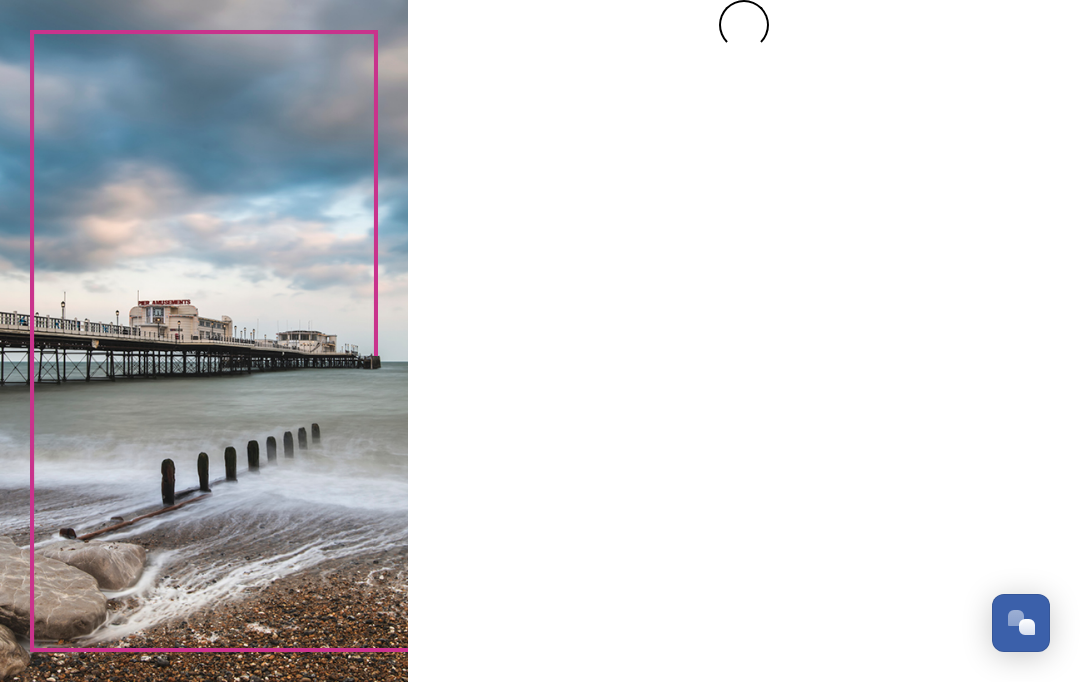 scroll, scrollTop: 0, scrollLeft: 0, axis: both 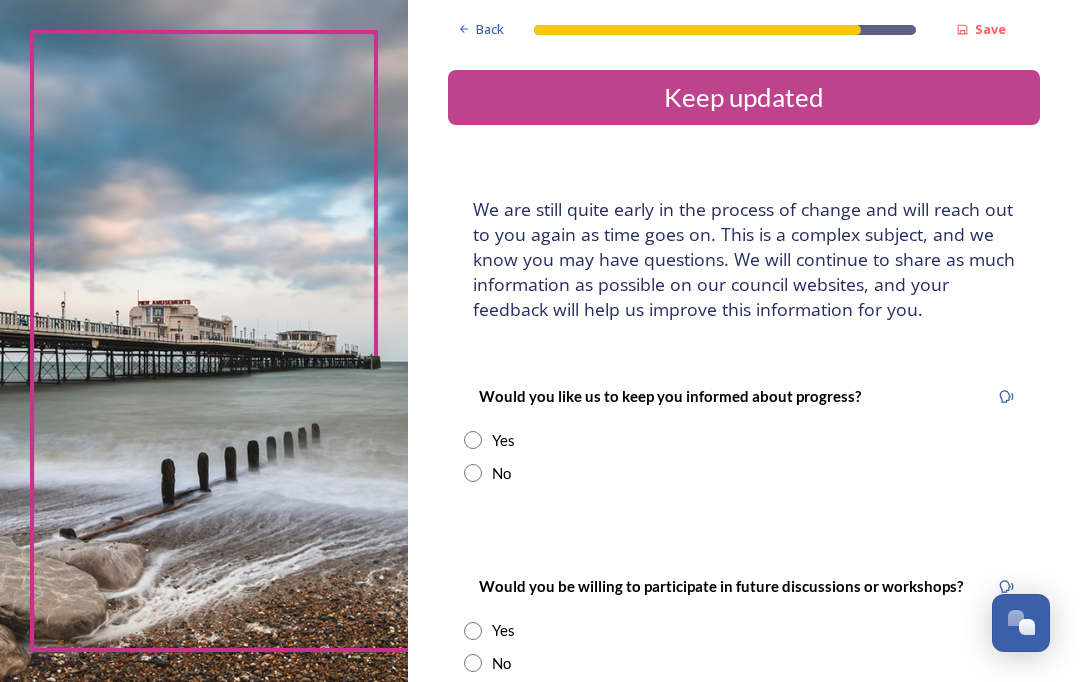 click on "No" at bounding box center [744, 473] 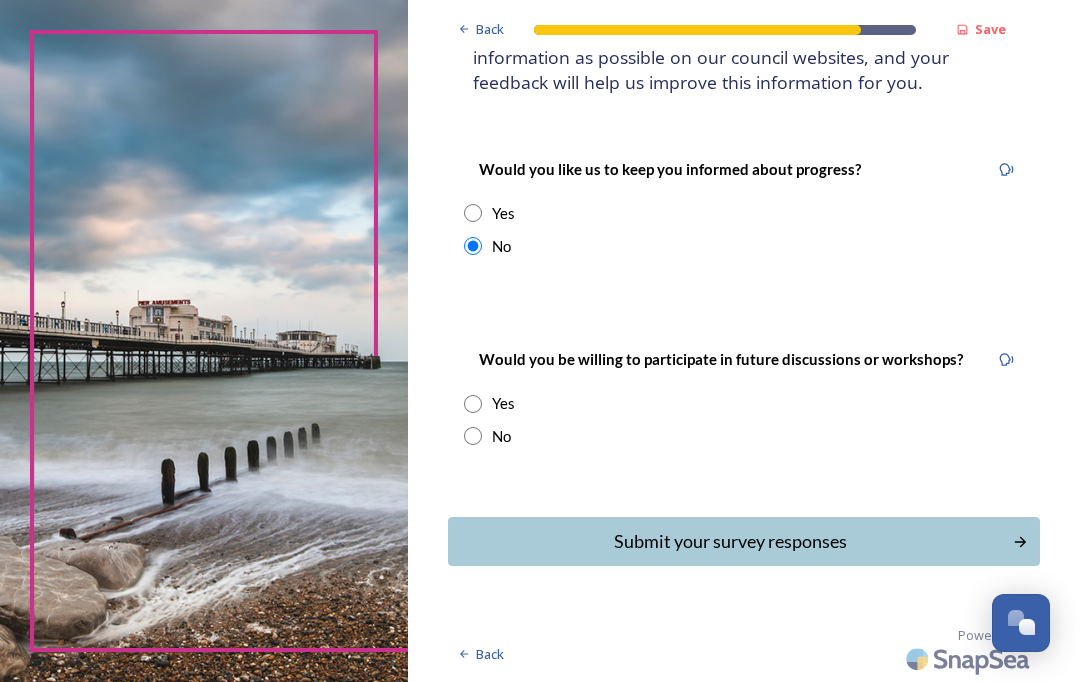 scroll, scrollTop: 264, scrollLeft: 0, axis: vertical 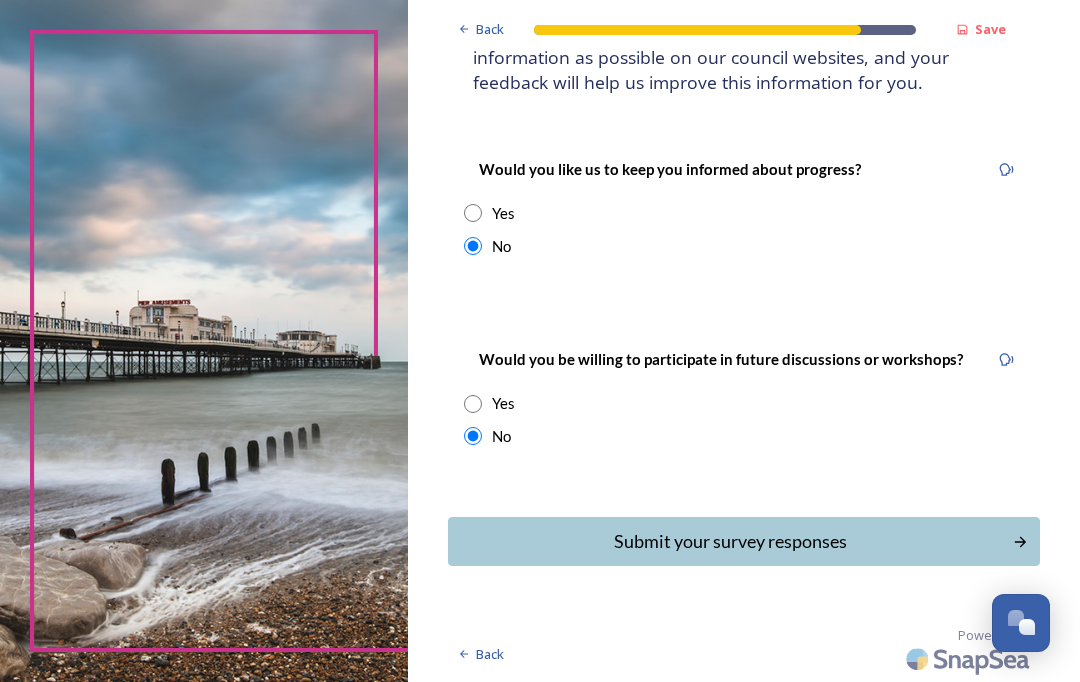 click on "Submit your survey responses" at bounding box center (730, 541) 